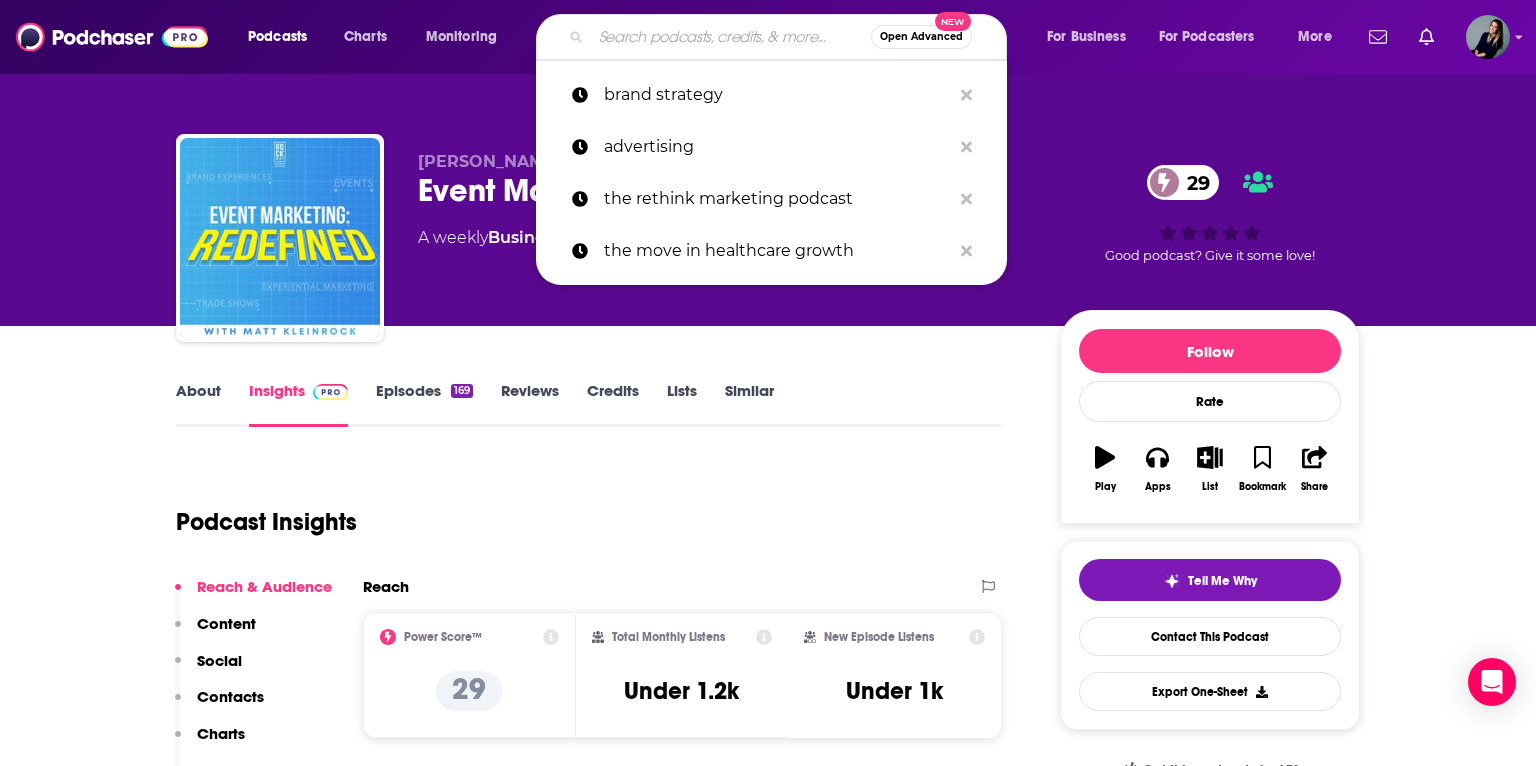 scroll, scrollTop: 0, scrollLeft: 0, axis: both 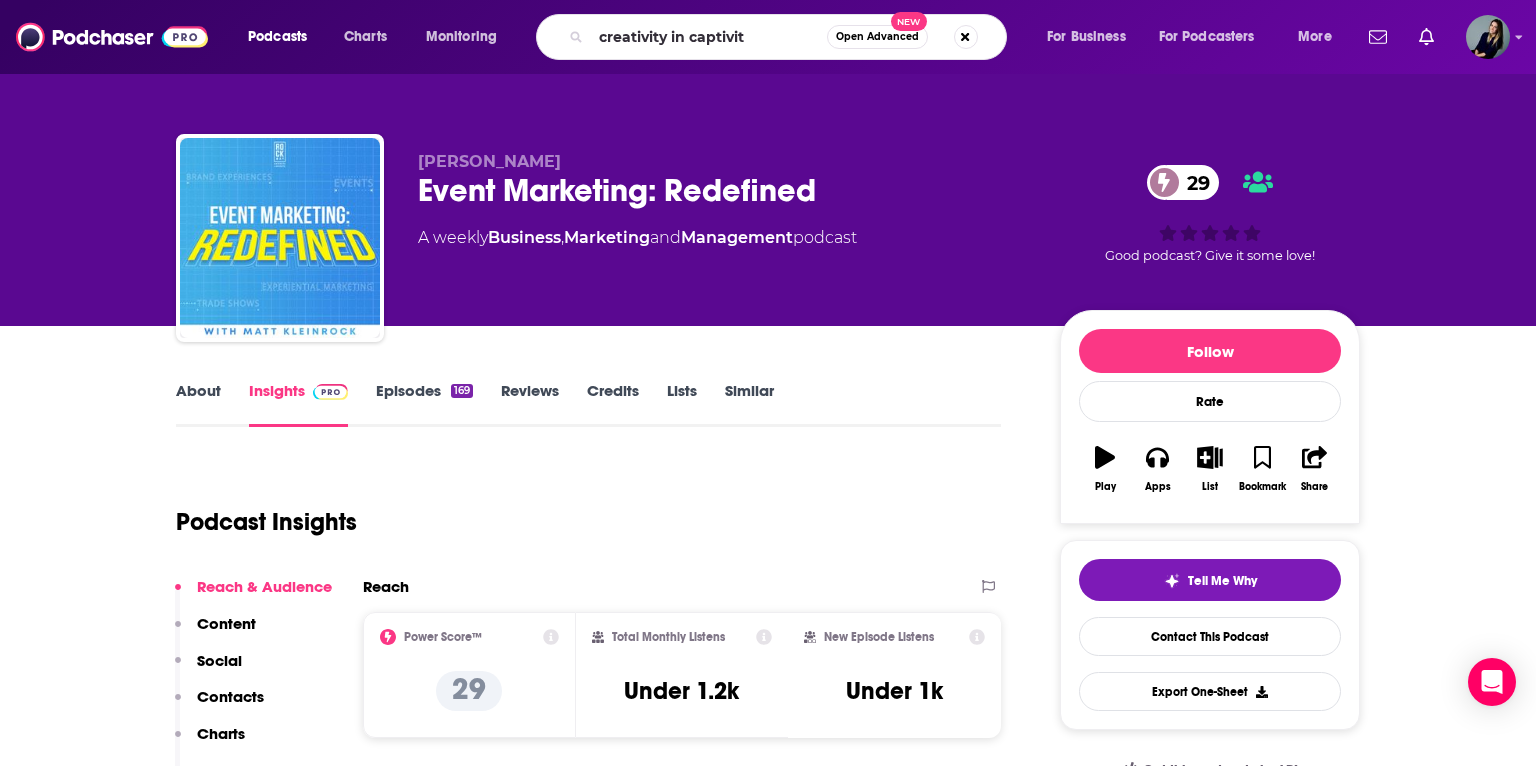 type on "creativity in captivity" 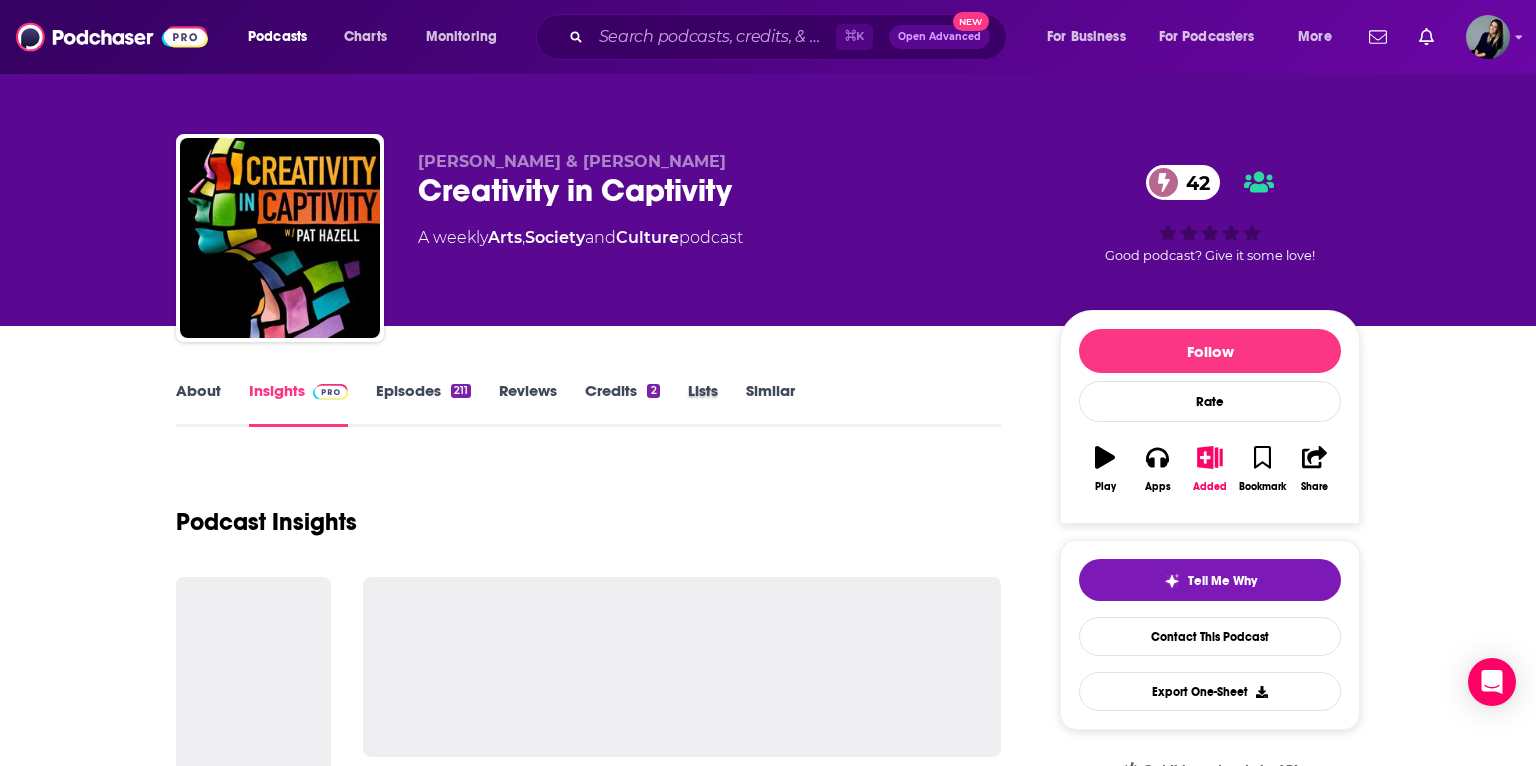 click on "Lists" at bounding box center (717, 404) 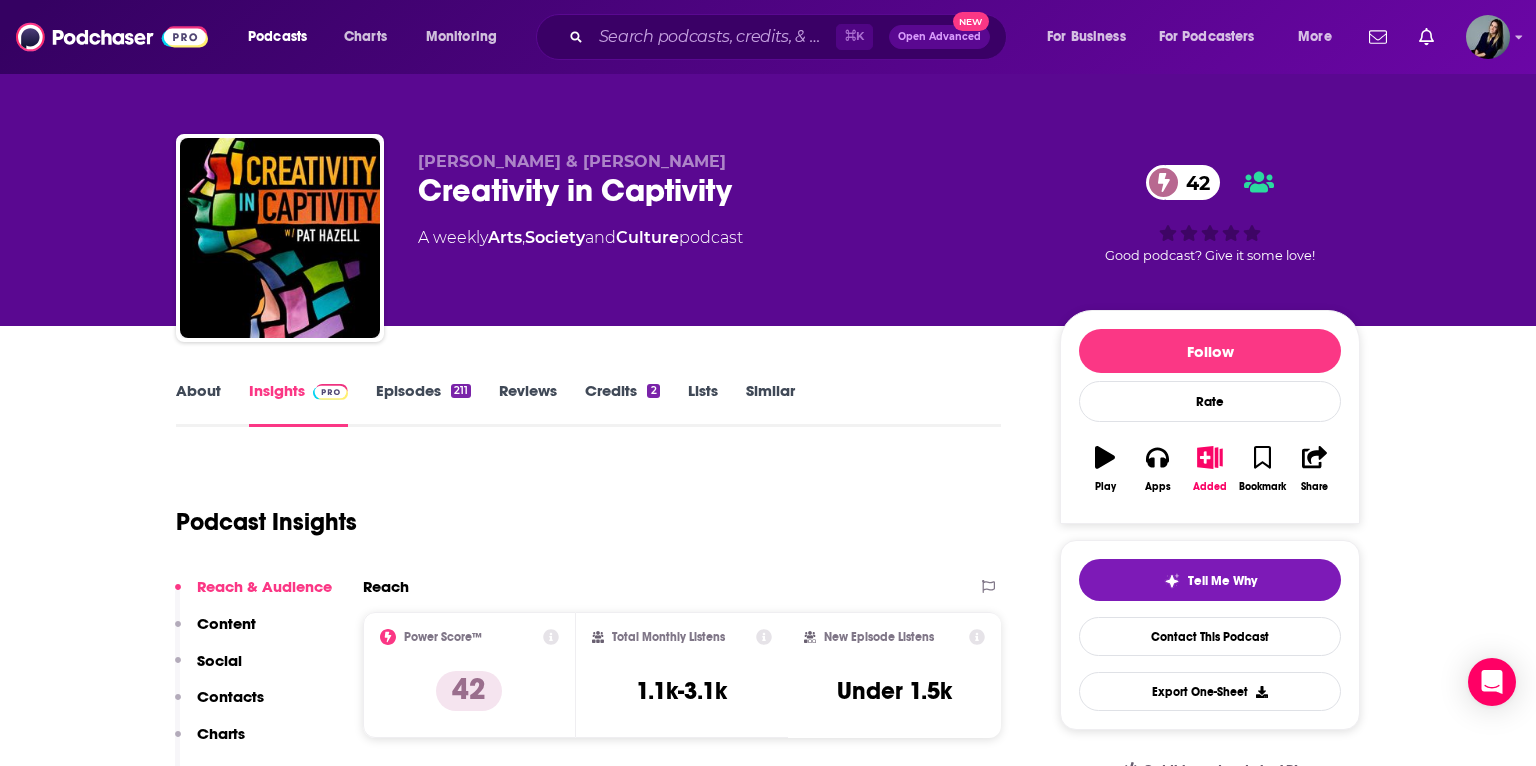 click on "Similar" at bounding box center (770, 404) 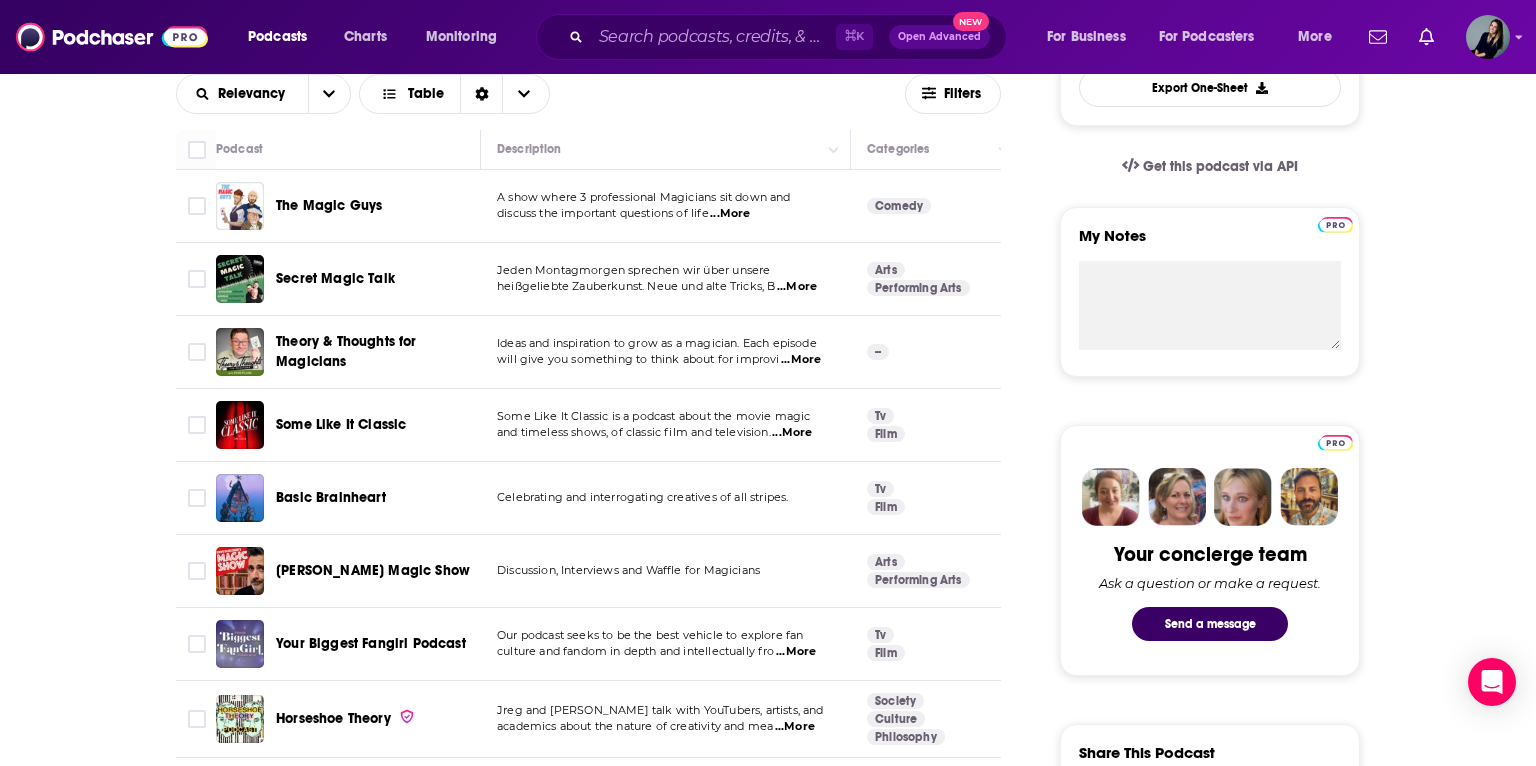 scroll, scrollTop: 606, scrollLeft: 0, axis: vertical 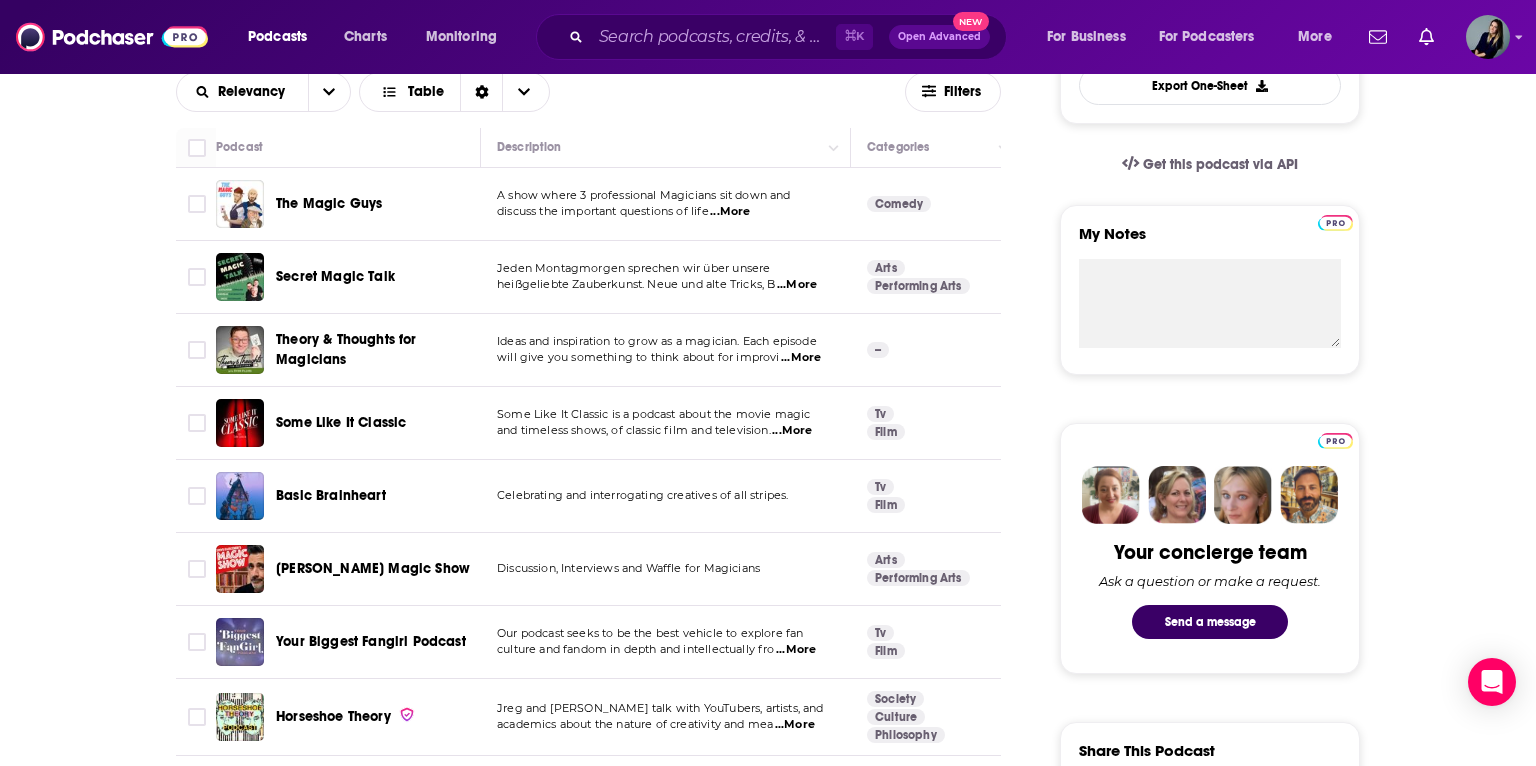 click on "...More" at bounding box center (792, 431) 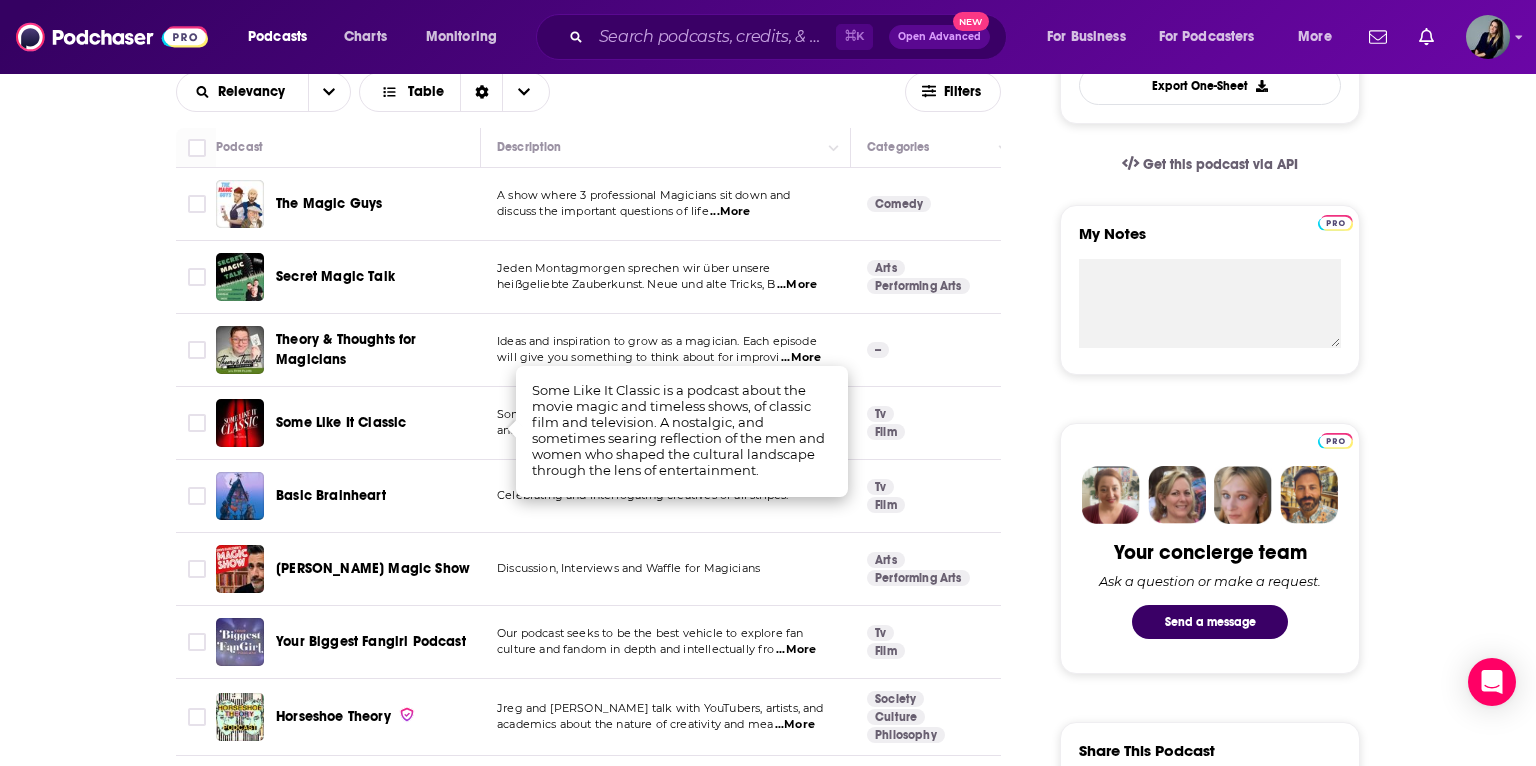 click on "About Insights Episodes 211 Reviews Credits 2 Lists Similar Podcasts like  Creativity in Captivity Explore similar podcast featuring your favorite guest interviews, hosted podcasts, and production roles. If you like  Creativity in Captivity  then you might like these  100 similar podcasts ! Relevancy Table Filters Podcast Description Categories Reach (Monthly) Reach (Episode) Top Country The Magic Guys A show where 3 professional Magicians sit down and discuss the important questions of life  ...More Comedy 44 2.7k-4.7k Under 1.6k   US Secret Magic Talk Jeden Montagmorgen sprechen wir über unsere heißgeliebte Zauberkunst. Neue und alte Tricks, B  ...More Arts Performing Arts 51 3.3k-5.3k Under 1.8k - Theory & Thoughts for Magicians Ideas and inspiration to grow as a magician. Each episode will give you something to think about for improvi  ...More -- 17 Under 1.1k Under 373   US Some Like It Classic Some Like It Classic is a podcast about the movie magic and timeless shows, of classic film and television." at bounding box center (768, 3585) 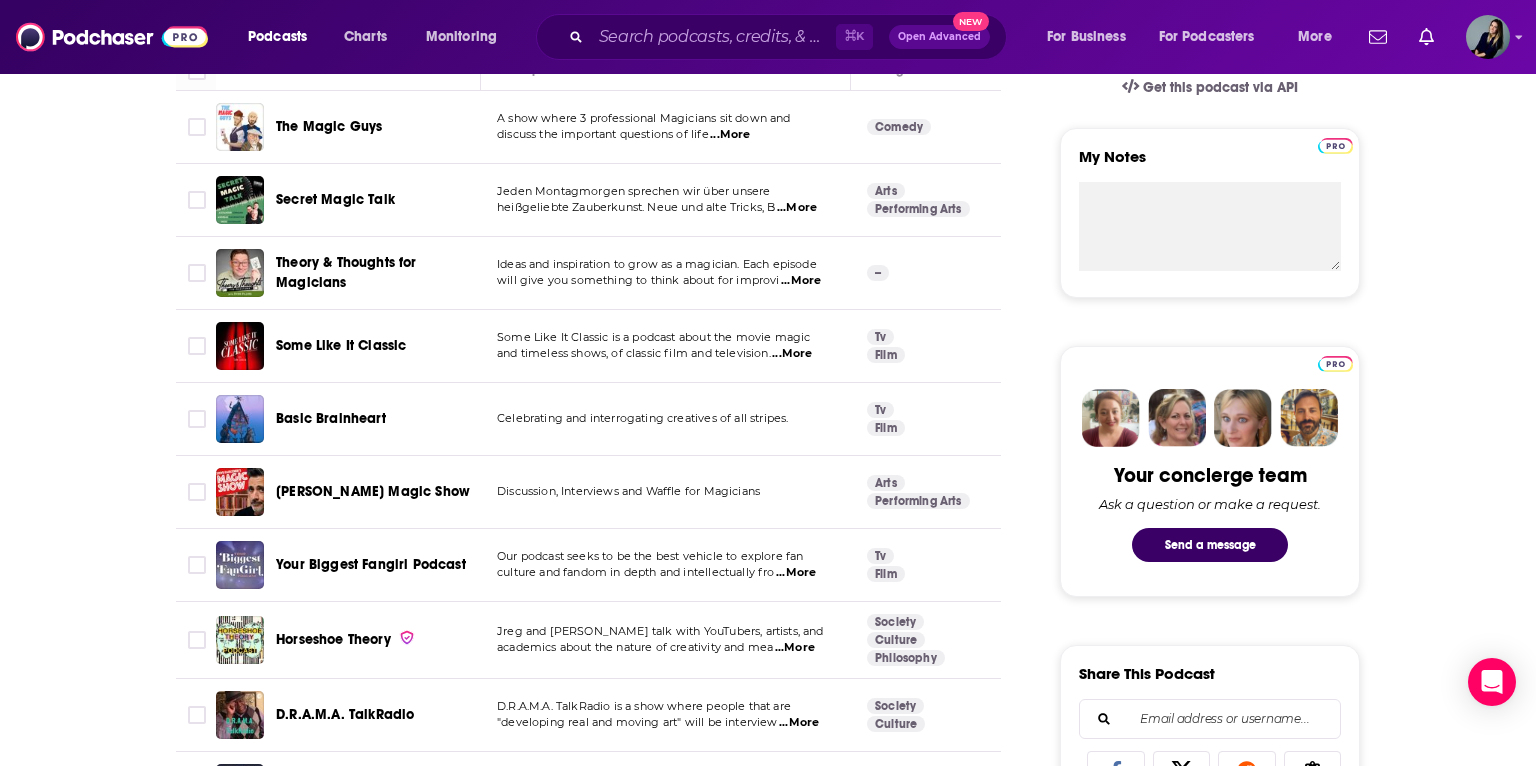 scroll, scrollTop: 700, scrollLeft: 0, axis: vertical 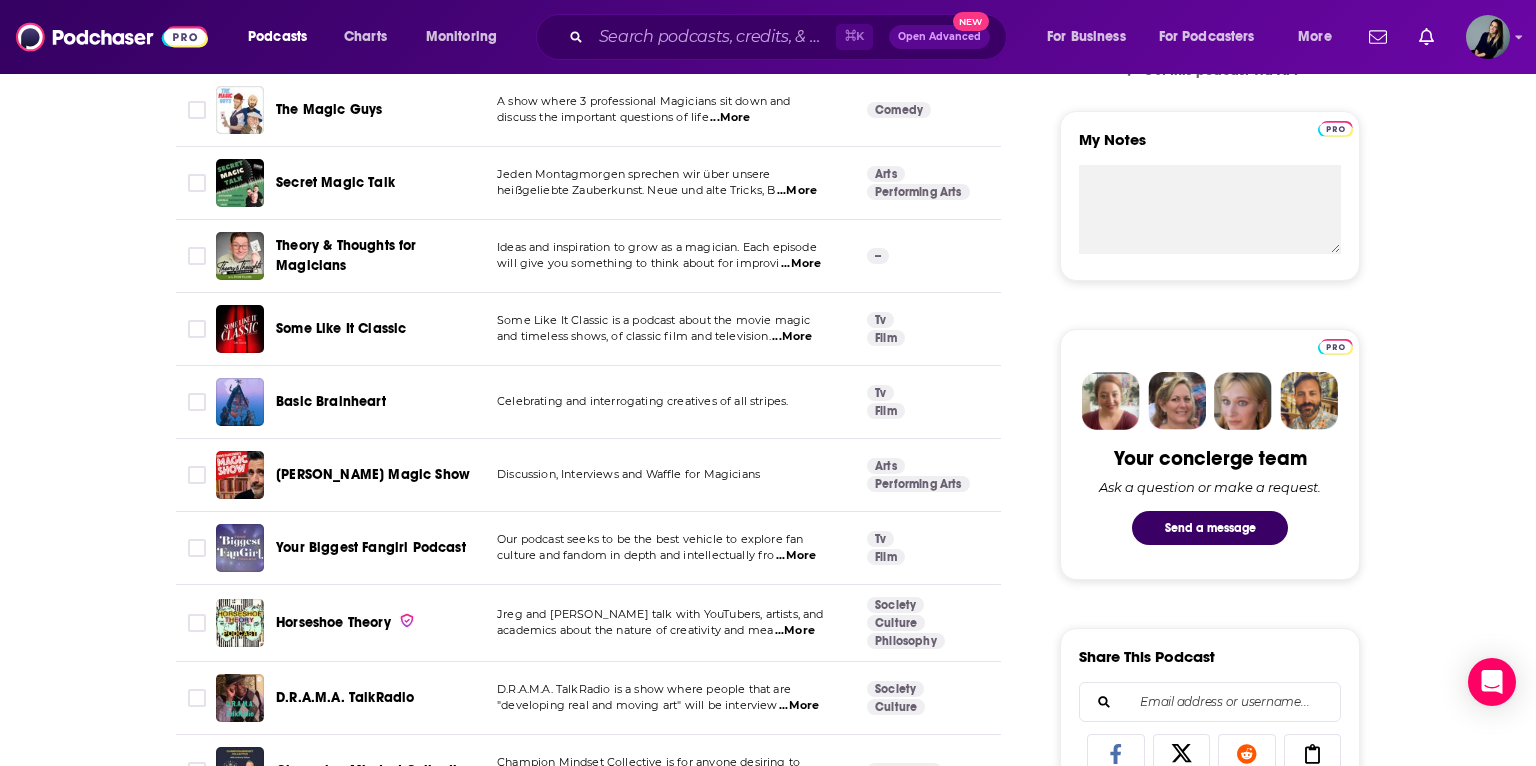 click on "About Insights Episodes 211 Reviews Credits 2 Lists Similar Podcasts like  Creativity in Captivity Explore similar podcast featuring your favorite guest interviews, hosted podcasts, and production roles. If you like  Creativity in Captivity  then you might like these  100 similar podcasts ! Relevancy Table Filters Podcast Description Categories Reach (Monthly) Reach (Episode) Top Country The Magic Guys A show where 3 professional Magicians sit down and discuss the important questions of life  ...More Comedy 44 2.7k-4.7k Under 1.6k   US Secret Magic Talk Jeden Montagmorgen sprechen wir über unsere heißgeliebte Zauberkunst. Neue und alte Tricks, B  ...More Arts Performing Arts 51 3.3k-5.3k Under 1.8k - Theory & Thoughts for Magicians Ideas and inspiration to grow as a magician. Each episode will give you something to think about for improvi  ...More -- 17 Under 1.1k Under 373   US Some Like It Classic Some Like It Classic is a podcast about the movie magic and timeless shows, of classic film and television." at bounding box center (768, 3491) 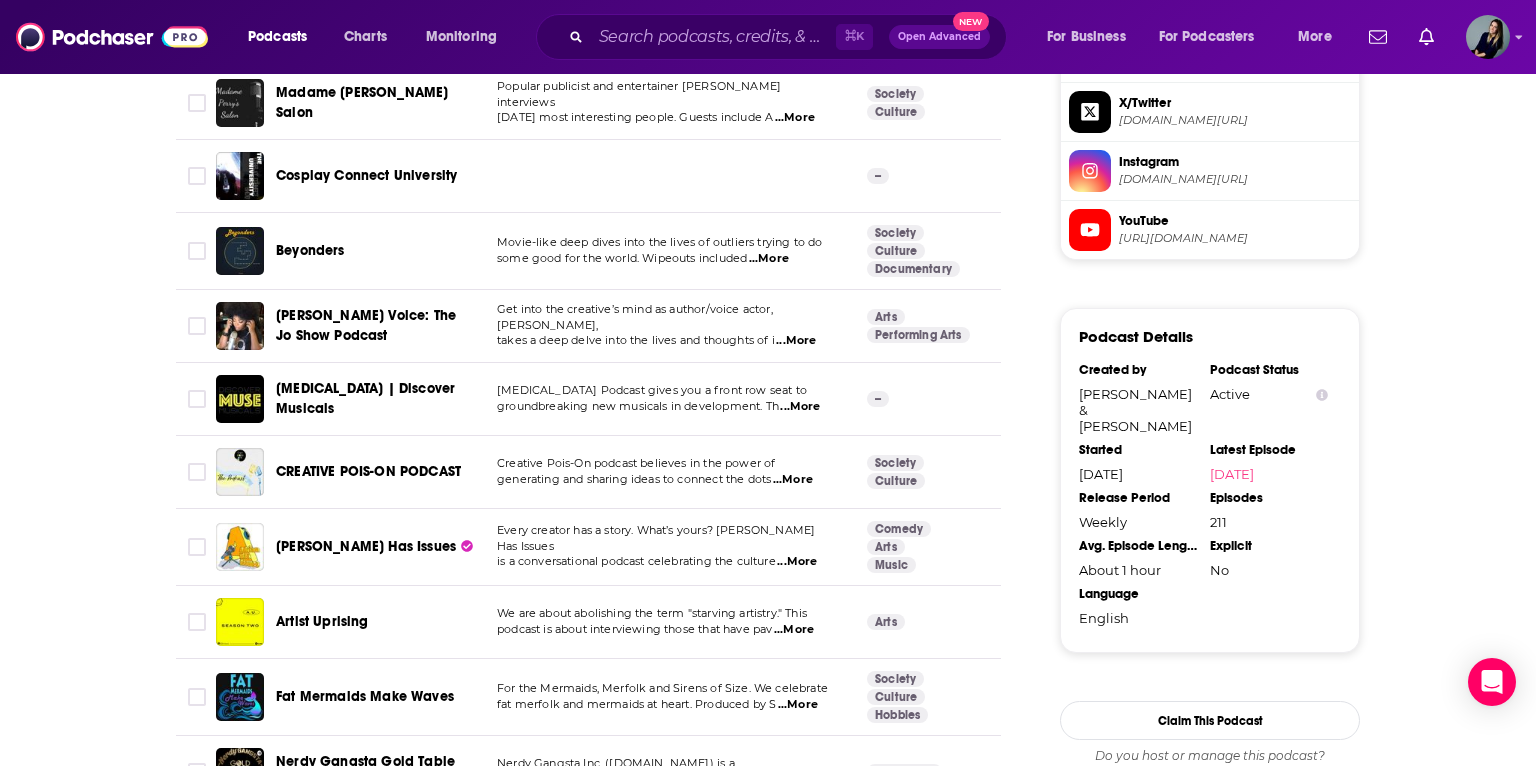 scroll, scrollTop: 1553, scrollLeft: 0, axis: vertical 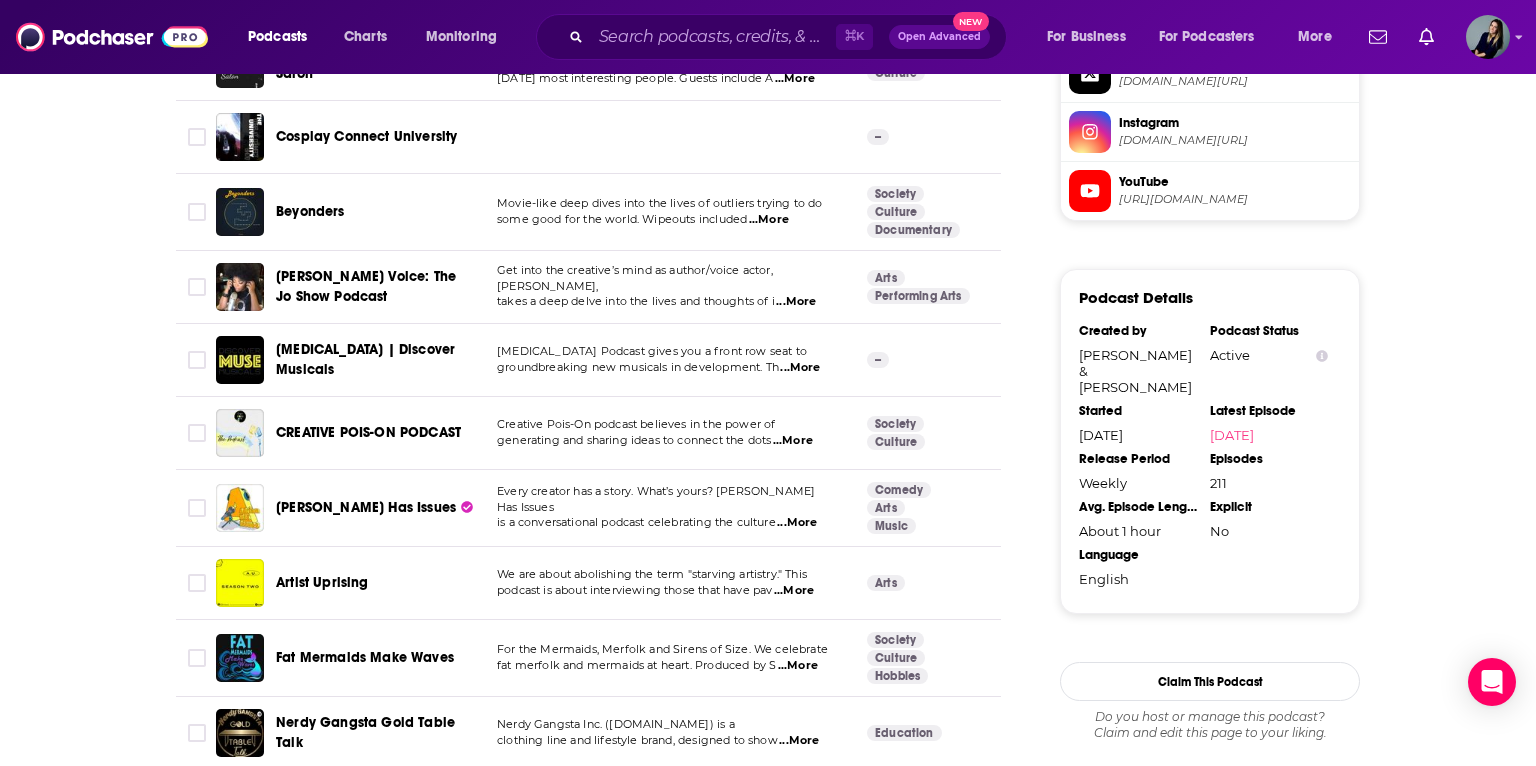 click on "...More" at bounding box center [800, 368] 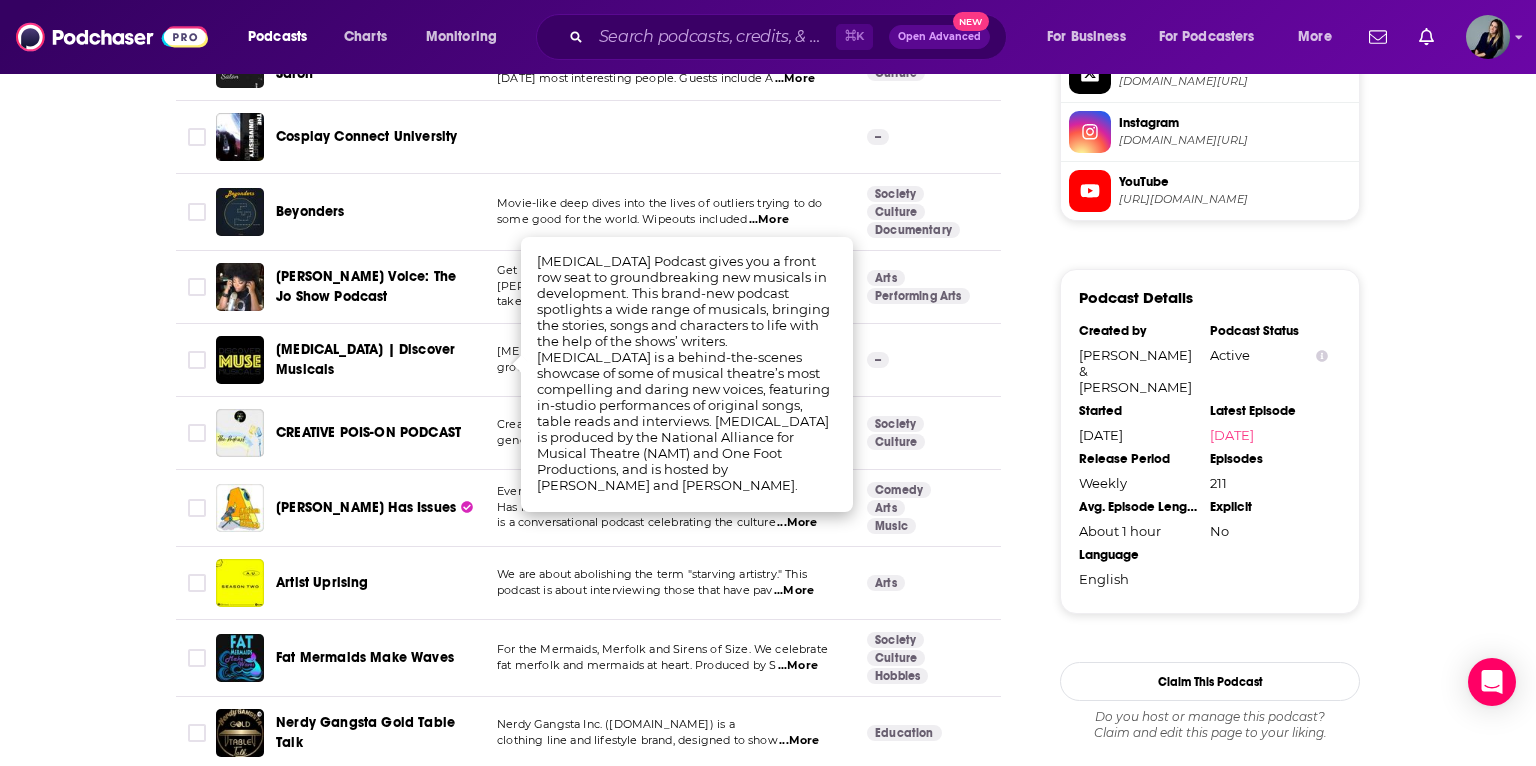 click on "About Insights Episodes 211 Reviews Credits 2 Lists Similar Podcasts like  Creativity in Captivity Explore similar podcast featuring your favorite guest interviews, hosted podcasts, and production roles. If you like  Creativity in Captivity  then you might like these  100 similar podcasts ! Relevancy Table Filters Podcast Description Categories Reach (Monthly) Reach (Episode) Top Country The Magic Guys A show where 3 professional Magicians sit down and discuss the important questions of life  ...More Comedy 44 2.7k-4.7k Under 1.6k   US Secret Magic Talk Jeden Montagmorgen sprechen wir über unsere heißgeliebte Zauberkunst. Neue und alte Tricks, B  ...More Arts Performing Arts 51 3.3k-5.3k Under 1.8k - Theory & Thoughts for Magicians Ideas and inspiration to grow as a magician. Each episode will give you something to think about for improvi  ...More -- 17 Under 1.1k Under 373   US Some Like It Classic Some Like It Classic is a podcast about the movie magic and timeless shows, of classic film and television." at bounding box center (768, 2638) 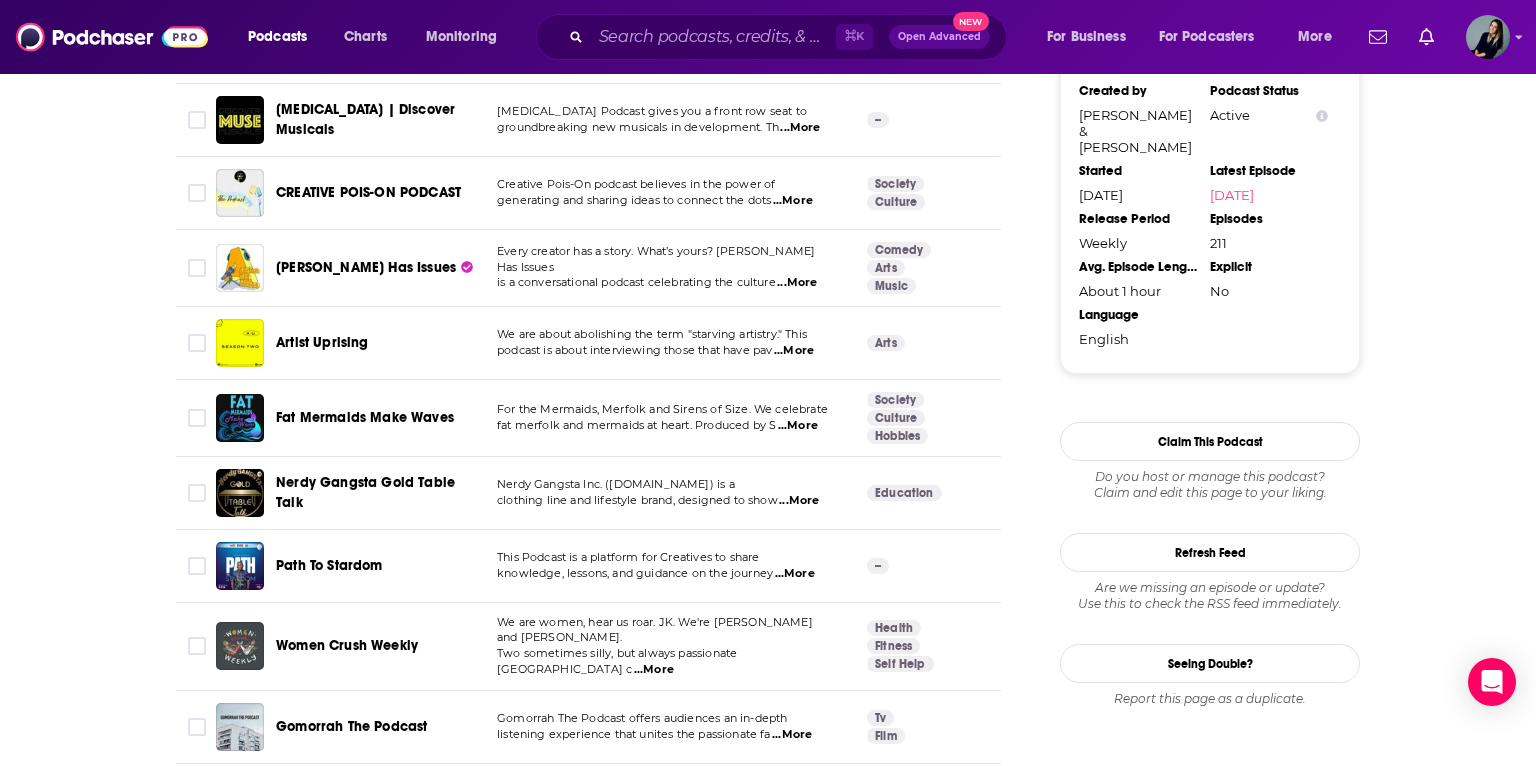 scroll, scrollTop: 1804, scrollLeft: 0, axis: vertical 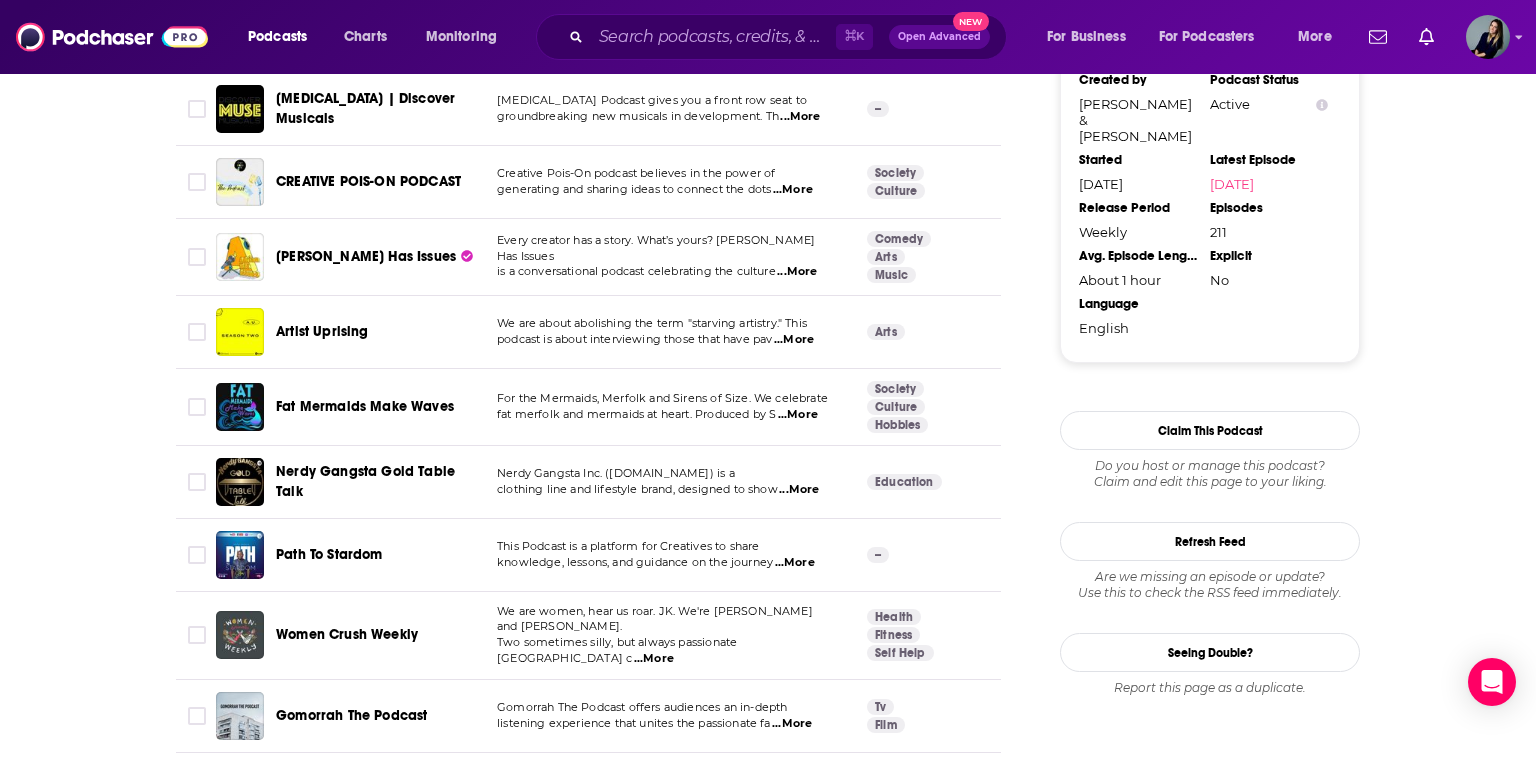 click on "...More" at bounding box center (654, 659) 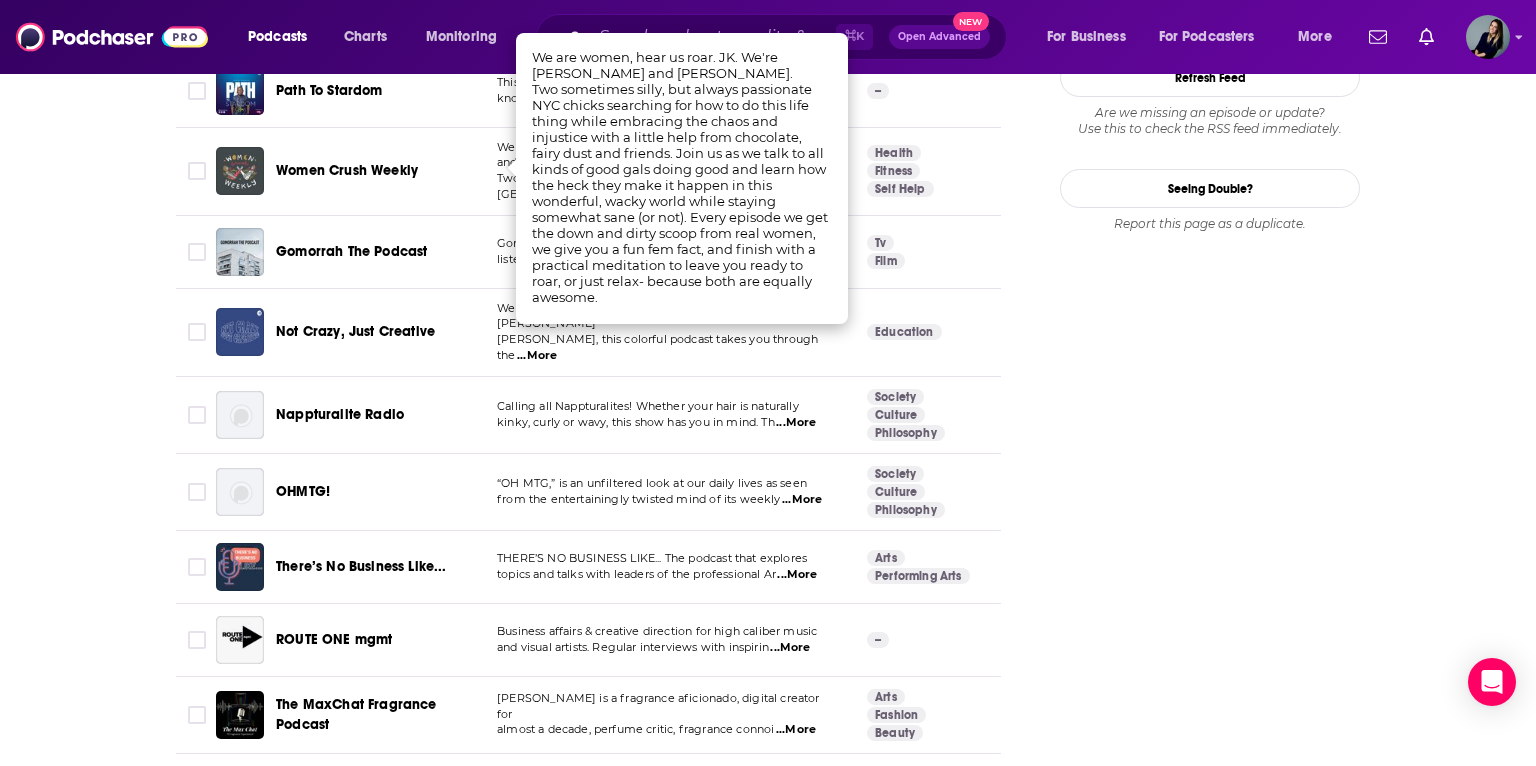 scroll, scrollTop: 2274, scrollLeft: 0, axis: vertical 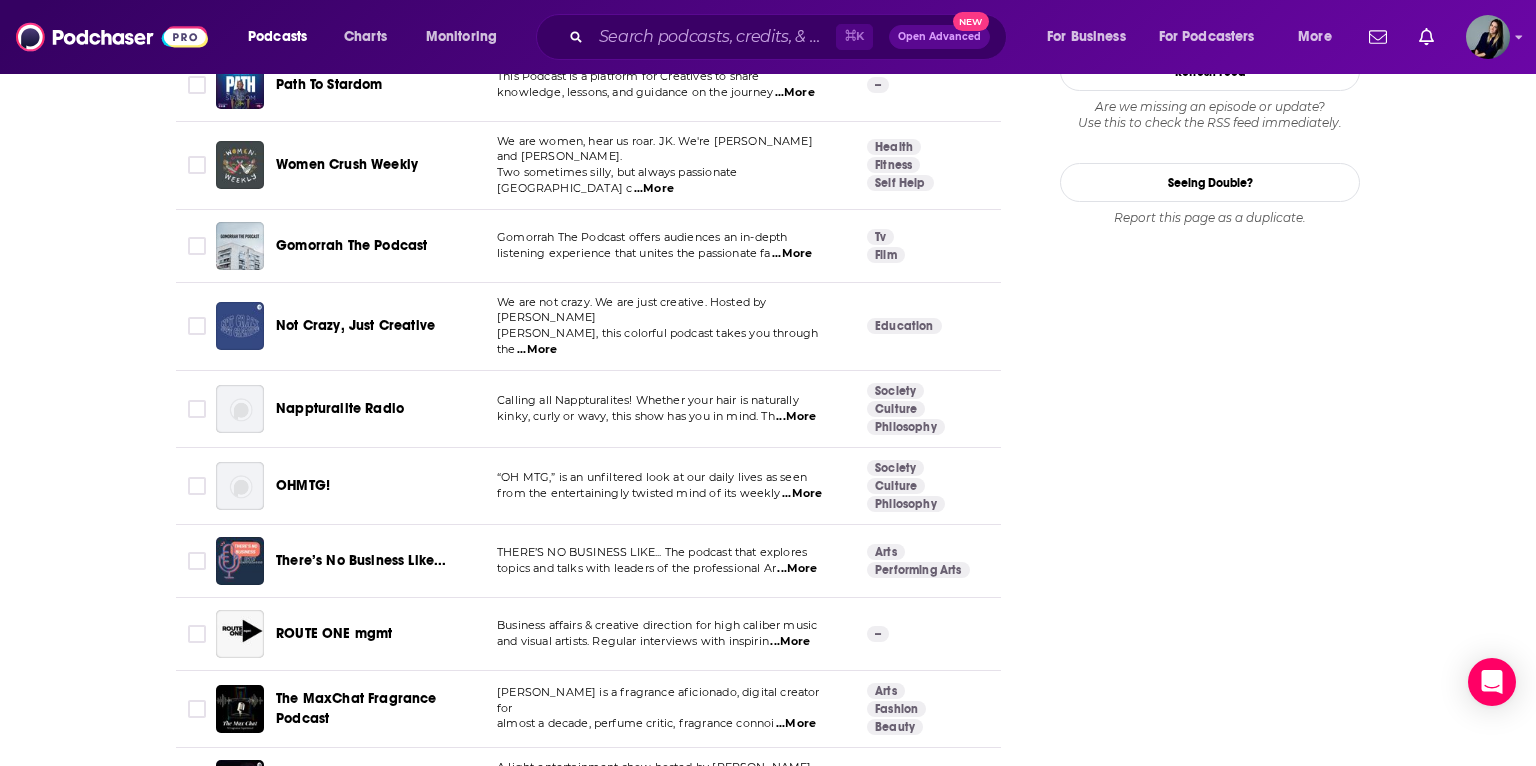 click on "About Insights Episodes 211 Reviews Credits 2 Lists Similar Podcasts like  Creativity in Captivity Explore similar podcast featuring your favorite guest interviews, hosted podcasts, and production roles. If you like  Creativity in Captivity  then you might like these  100 similar podcasts ! Relevancy Table Filters Podcast Description Categories Reach (Monthly) Reach (Episode) Top Country The Magic Guys A show where 3 professional Magicians sit down and discuss the important questions of life  ...More Comedy 44 2.7k-4.7k Under 1.6k   US Secret Magic Talk Jeden Montagmorgen sprechen wir über unsere heißgeliebte Zauberkunst. Neue und alte Tricks, B  ...More Arts Performing Arts 51 3.3k-5.3k Under 1.8k - Theory & Thoughts for Magicians Ideas and inspiration to grow as a magician. Each episode will give you something to think about for improvi  ...More -- 17 Under 1.1k Under 373   US Some Like It Classic Some Like It Classic is a podcast about the movie magic and timeless shows, of classic film and television." at bounding box center (768, 1917) 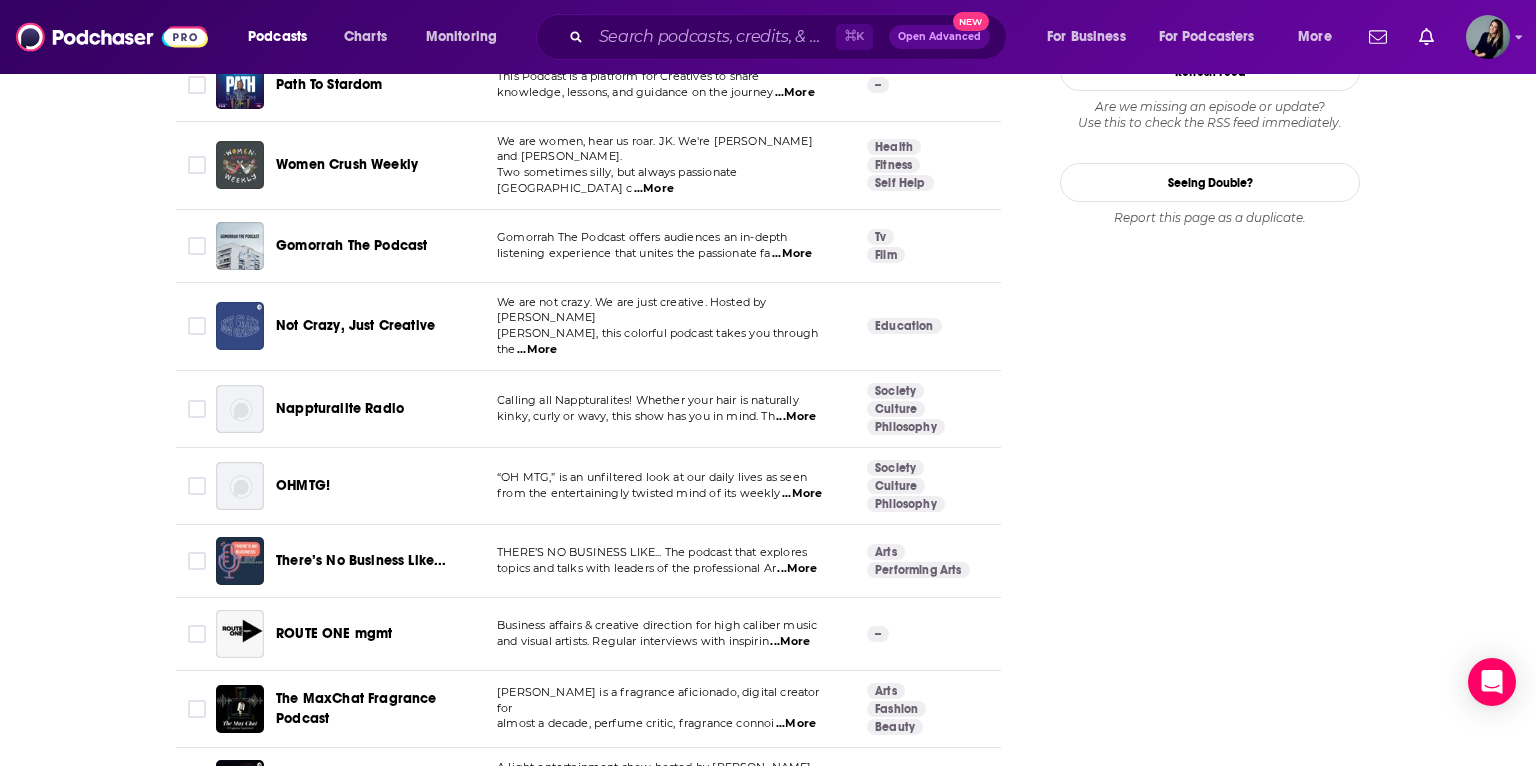 click on "...More" at bounding box center (537, 350) 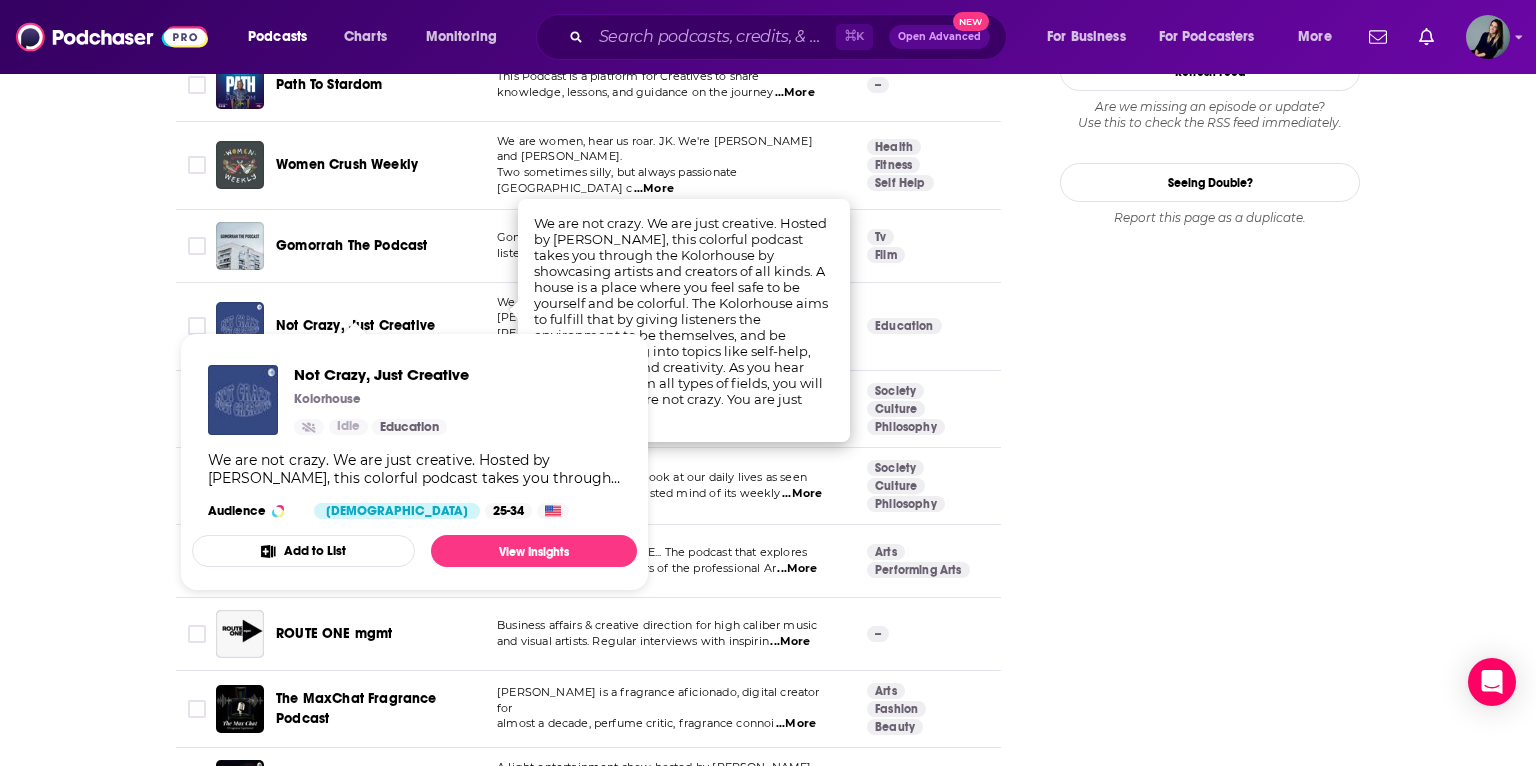 click on "About Insights Episodes 211 Reviews Credits 2 Lists Similar Podcasts like  Creativity in Captivity Explore similar podcast featuring your favorite guest interviews, hosted podcasts, and production roles. If you like  Creativity in Captivity  then you might like these  100 similar podcasts ! Relevancy Table Filters Podcast Description Categories Reach (Monthly) Reach (Episode) Top Country The Magic Guys A show where 3 professional Magicians sit down and discuss the important questions of life  ...More Comedy 44 2.7k-4.7k Under 1.6k   US Secret Magic Talk Jeden Montagmorgen sprechen wir über unsere heißgeliebte Zauberkunst. Neue und alte Tricks, B  ...More Arts Performing Arts 51 3.3k-5.3k Under 1.8k - Theory & Thoughts for Magicians Ideas and inspiration to grow as a magician. Each episode will give you something to think about for improvi  ...More -- 17 Under 1.1k Under 373   US Some Like It Classic Some Like It Classic is a podcast about the movie magic and timeless shows, of classic film and television." at bounding box center (768, 1917) 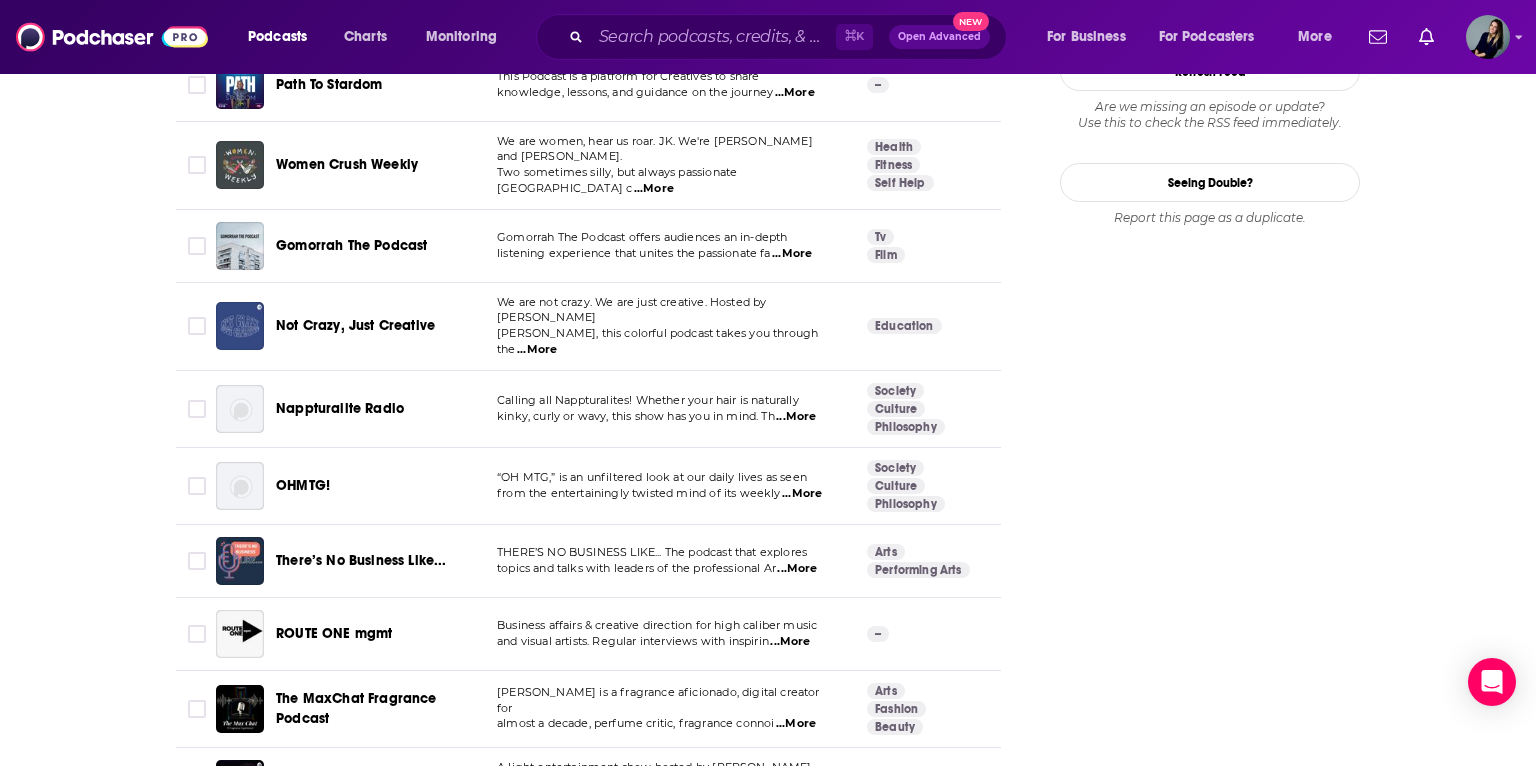 click on "...More" at bounding box center [537, 350] 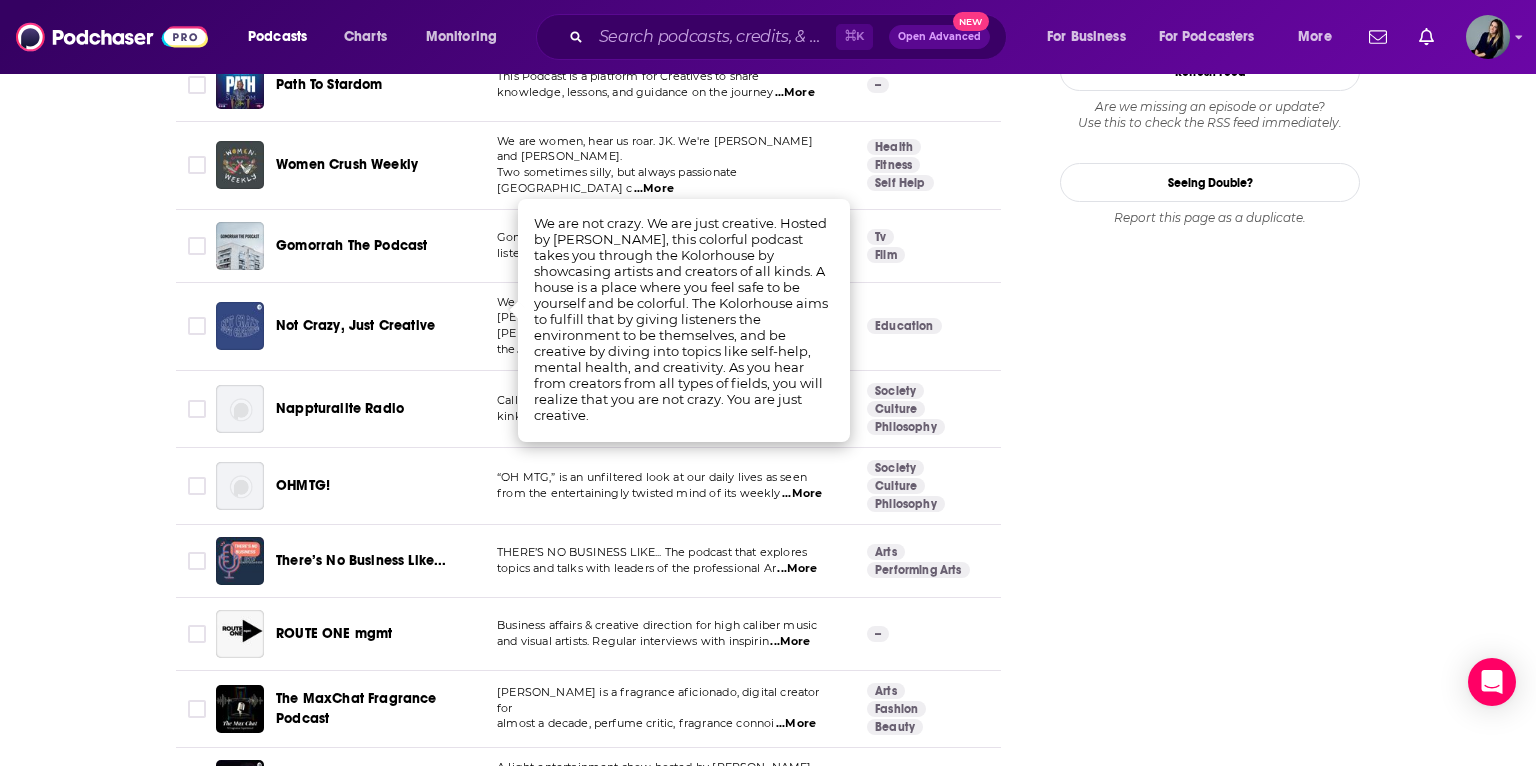 click on "About Insights Episodes 211 Reviews Credits 2 Lists Similar Podcasts like  Creativity in Captivity Explore similar podcast featuring your favorite guest interviews, hosted podcasts, and production roles. If you like  Creativity in Captivity  then you might like these  100 similar podcasts ! Relevancy Table Filters Podcast Description Categories Reach (Monthly) Reach (Episode) Top Country The Magic Guys A show where 3 professional Magicians sit down and discuss the important questions of life  ...More Comedy 44 2.7k-4.7k Under 1.6k   US Secret Magic Talk Jeden Montagmorgen sprechen wir über unsere heißgeliebte Zauberkunst. Neue und alte Tricks, B  ...More Arts Performing Arts 51 3.3k-5.3k Under 1.8k - Theory & Thoughts for Magicians Ideas and inspiration to grow as a magician. Each episode will give you something to think about for improvi  ...More -- 17 Under 1.1k Under 373   US Some Like It Classic Some Like It Classic is a podcast about the movie magic and timeless shows, of classic film and television." at bounding box center [768, 1917] 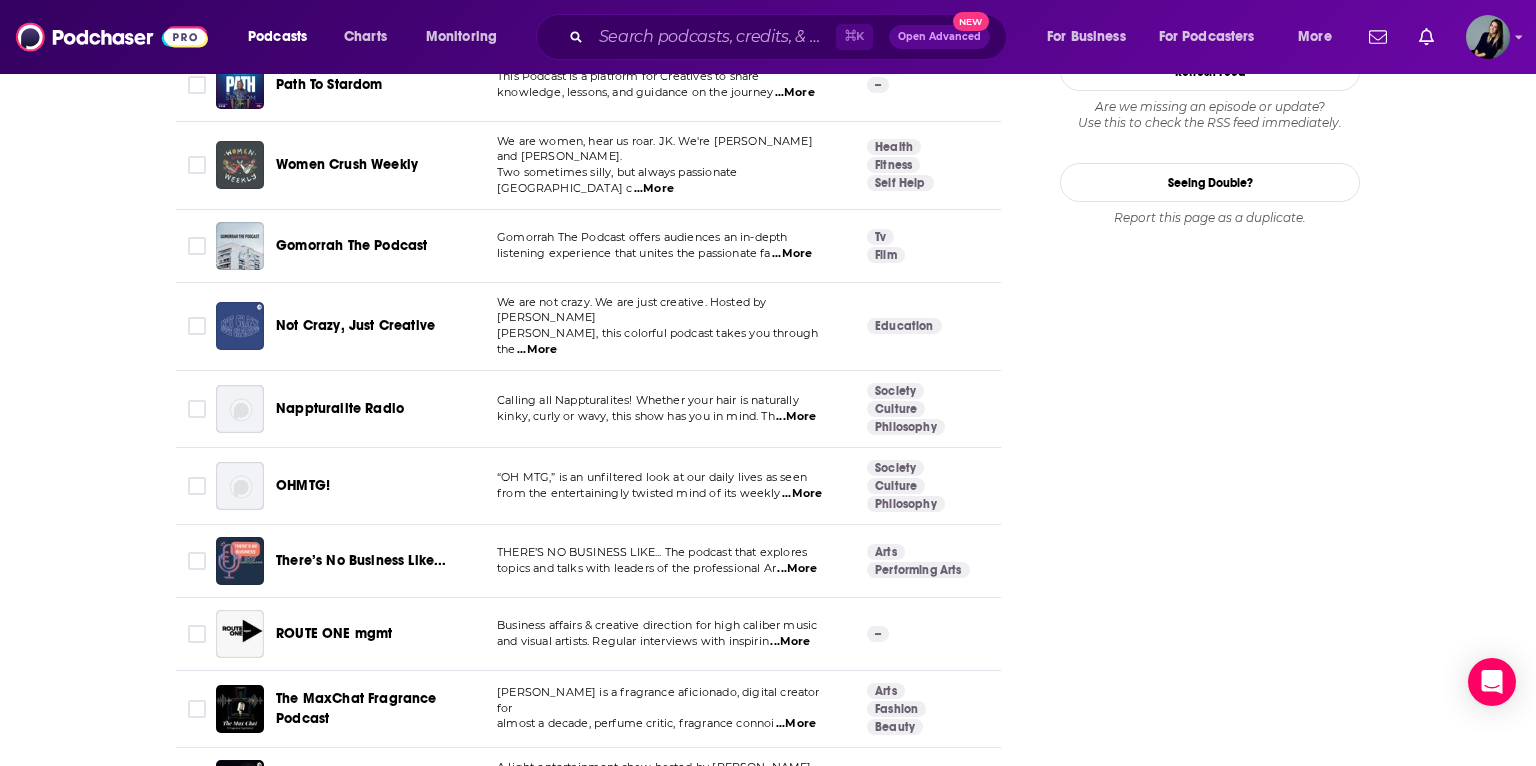 scroll, scrollTop: 2296, scrollLeft: 0, axis: vertical 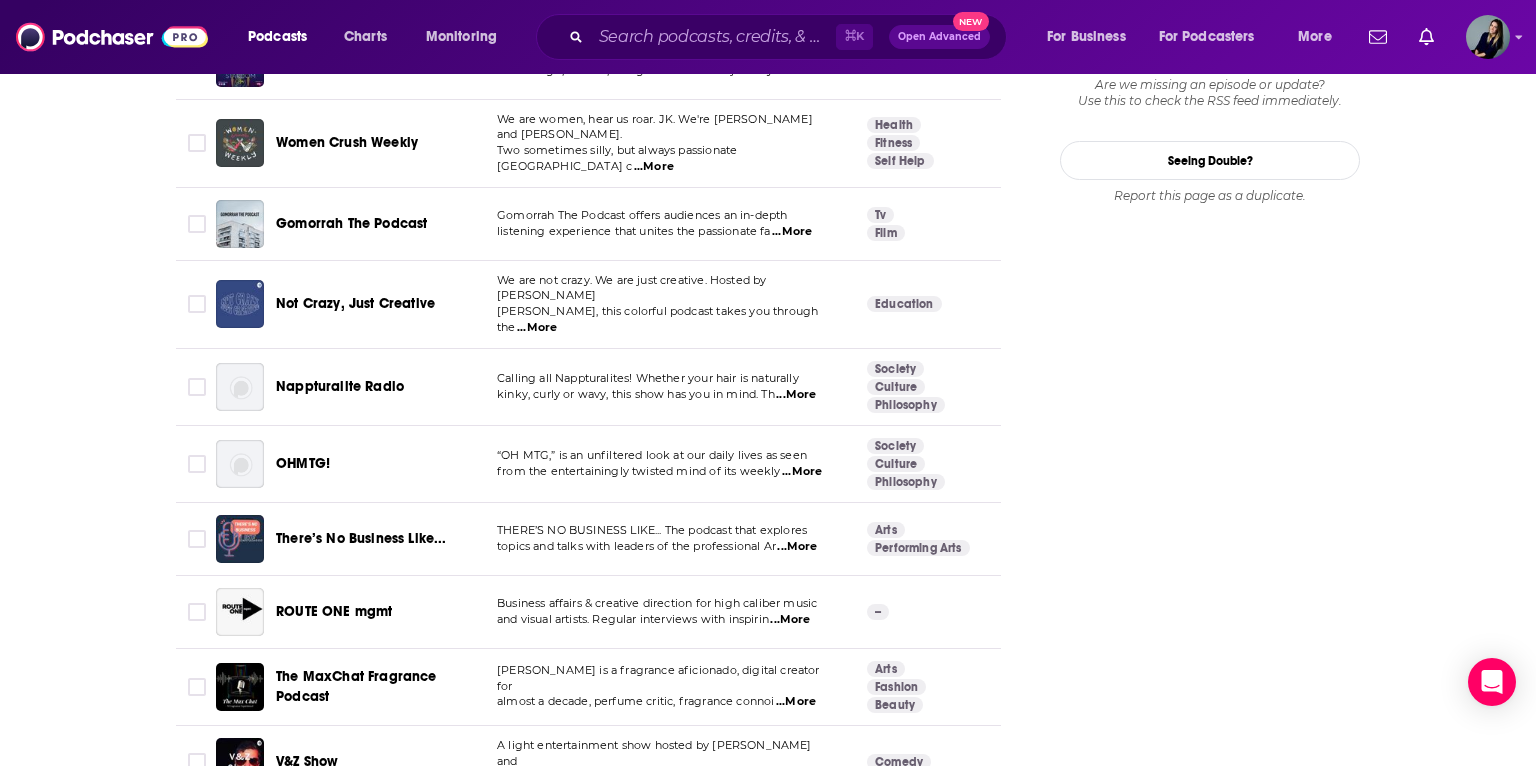 click on "...More" at bounding box center [797, 547] 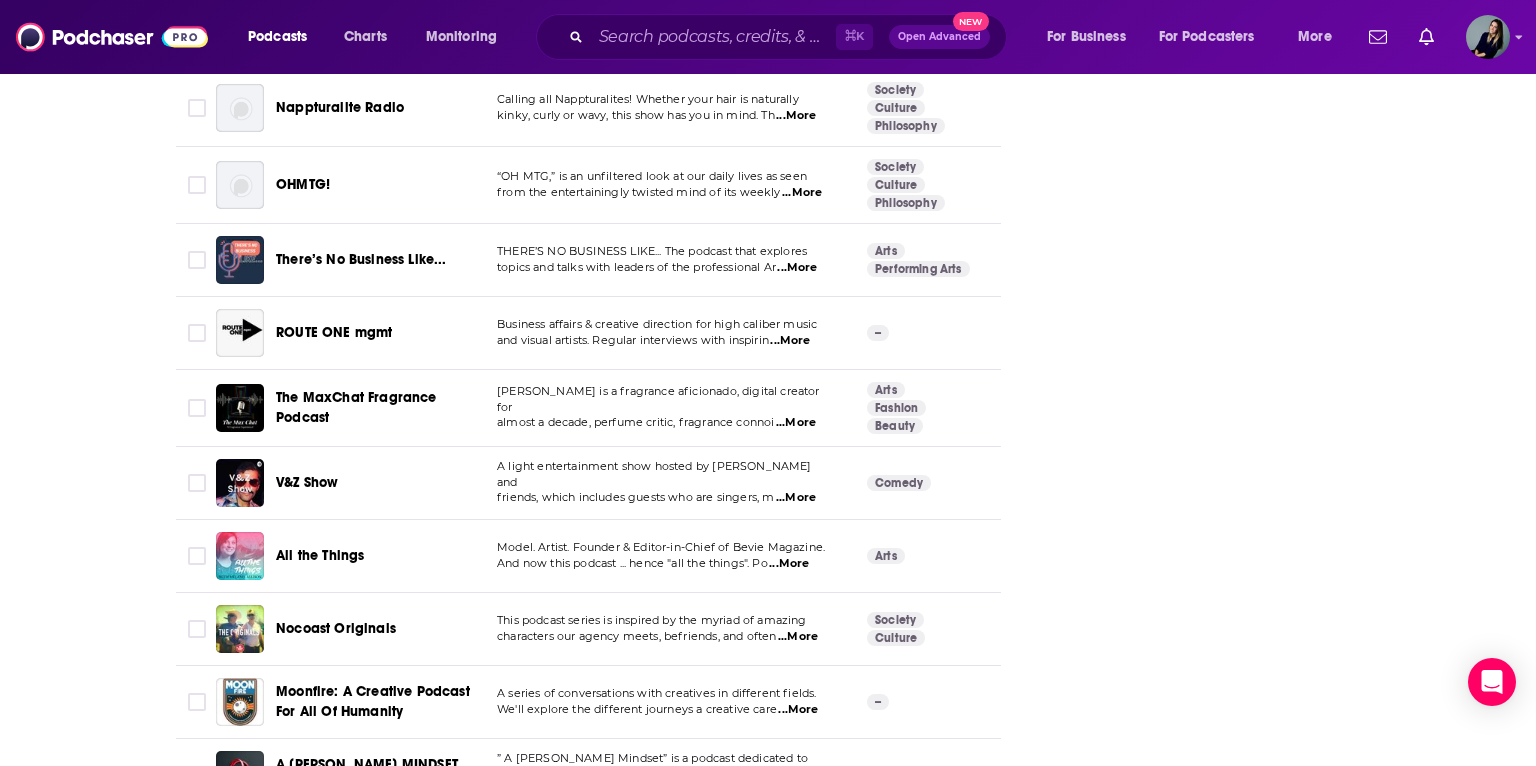 scroll, scrollTop: 2628, scrollLeft: 0, axis: vertical 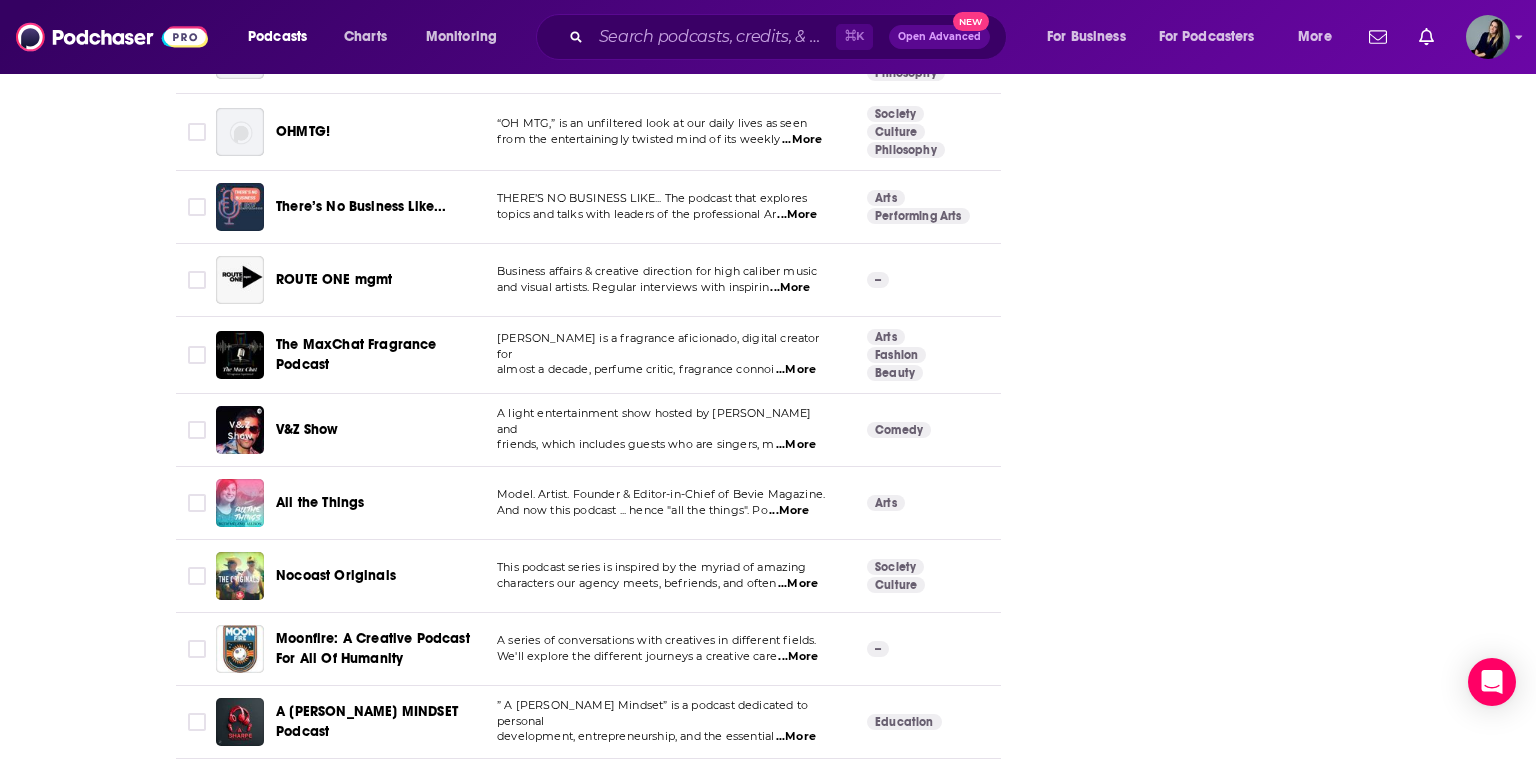 click on "...More" at bounding box center [789, 511] 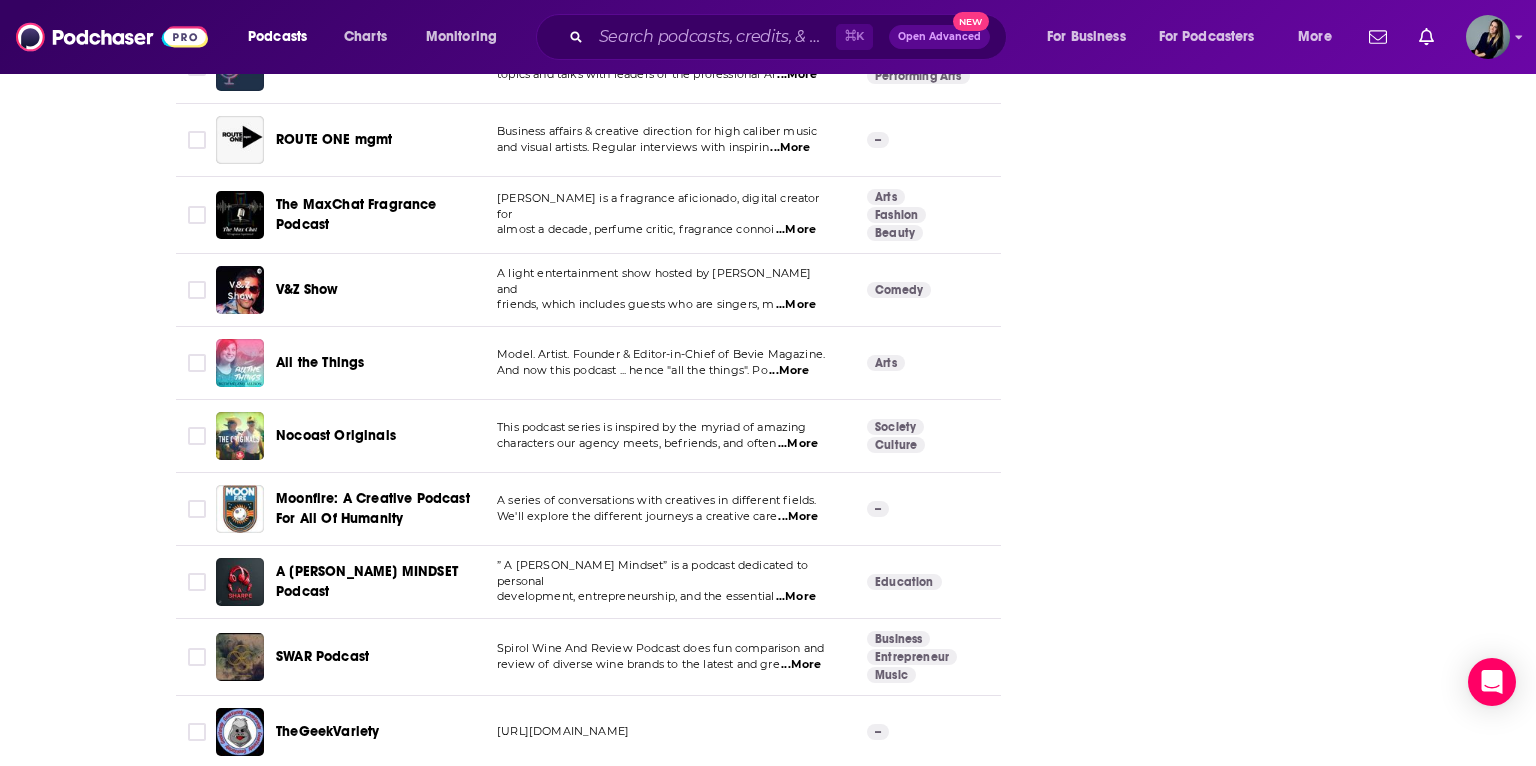 scroll, scrollTop: 2861, scrollLeft: 0, axis: vertical 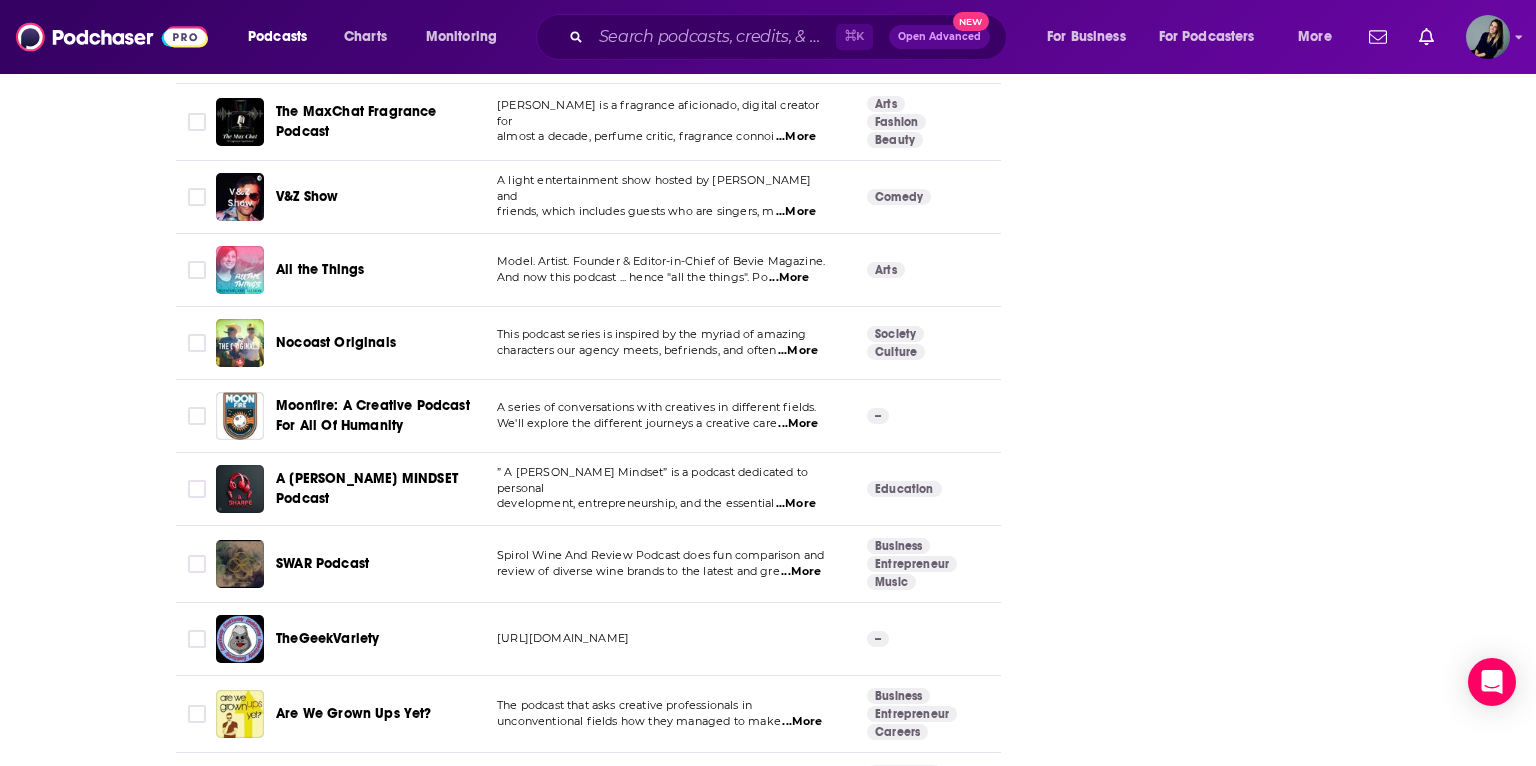 click on "...More" at bounding box center (798, 424) 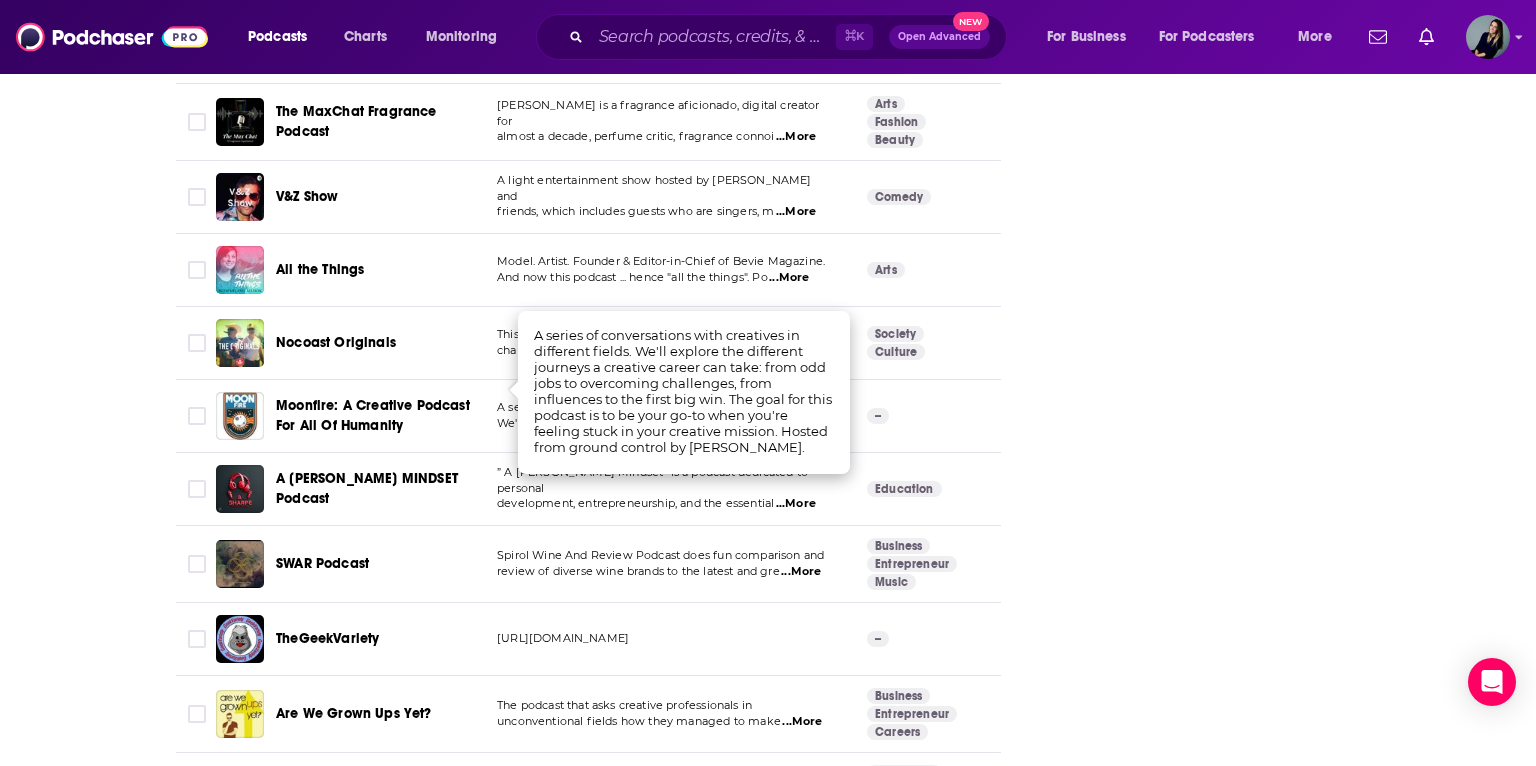 click on "About Insights Episodes 211 Reviews Credits 2 Lists Similar Podcasts like  Creativity in Captivity Explore similar podcast featuring your favorite guest interviews, hosted podcasts, and production roles. If you like  Creativity in Captivity  then you might like these  100 similar podcasts ! Relevancy Table Filters Podcast Description Categories Reach (Monthly) Reach (Episode) Top Country The Magic Guys A show where 3 professional Magicians sit down and discuss the important questions of life  ...More Comedy 44 2.7k-4.7k Under 1.6k   US Secret Magic Talk Jeden Montagmorgen sprechen wir über unsere heißgeliebte Zauberkunst. Neue und alte Tricks, B  ...More Arts Performing Arts 51 3.3k-5.3k Under 1.8k - Theory & Thoughts for Magicians Ideas and inspiration to grow as a magician. Each episode will give you something to think about for improvi  ...More -- 17 Under 1.1k Under 373   US Some Like It Classic Some Like It Classic is a podcast about the movie magic and timeless shows, of classic film and television." at bounding box center (768, 1330) 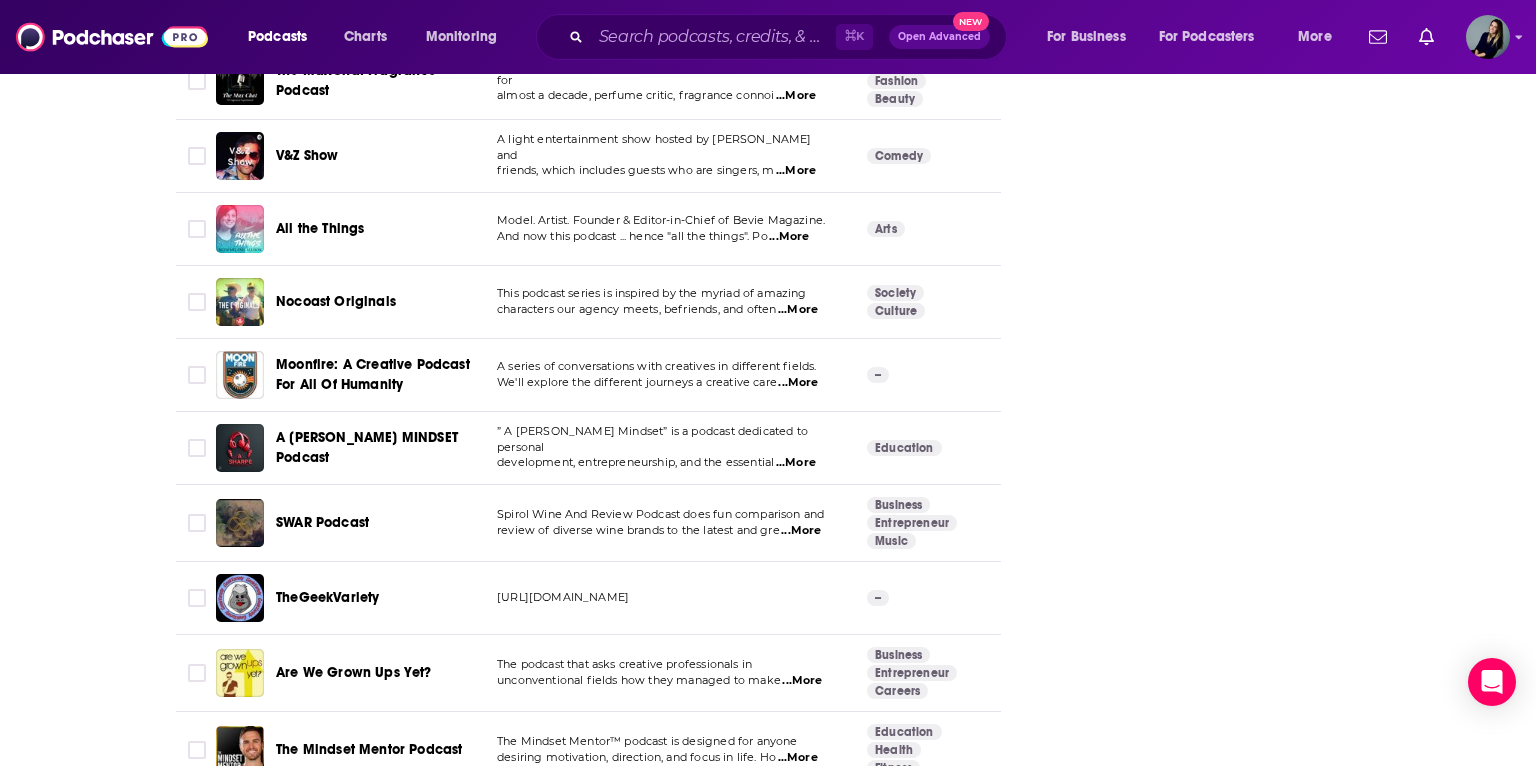 scroll, scrollTop: 2928, scrollLeft: 0, axis: vertical 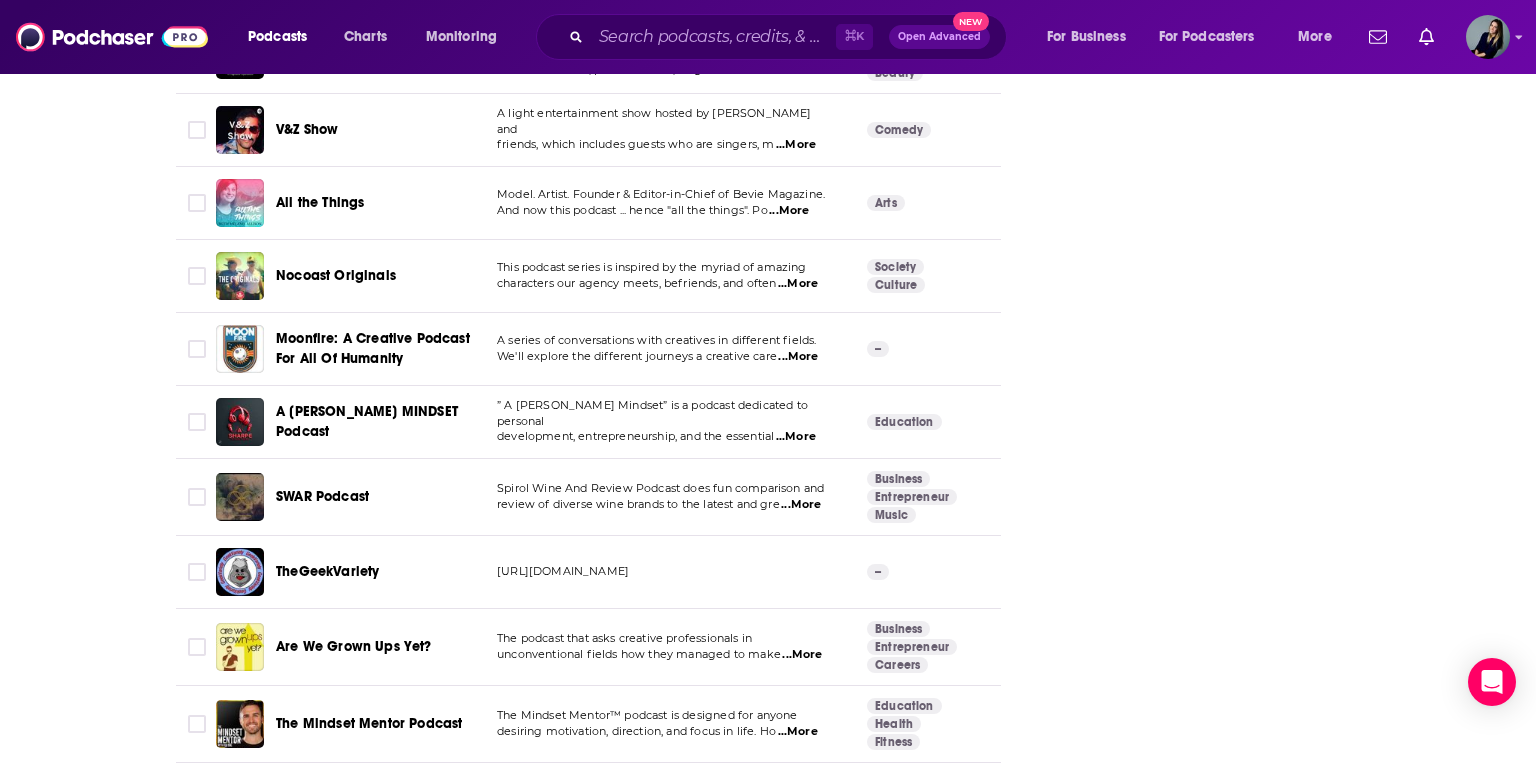 click on "...More" at bounding box center [796, 437] 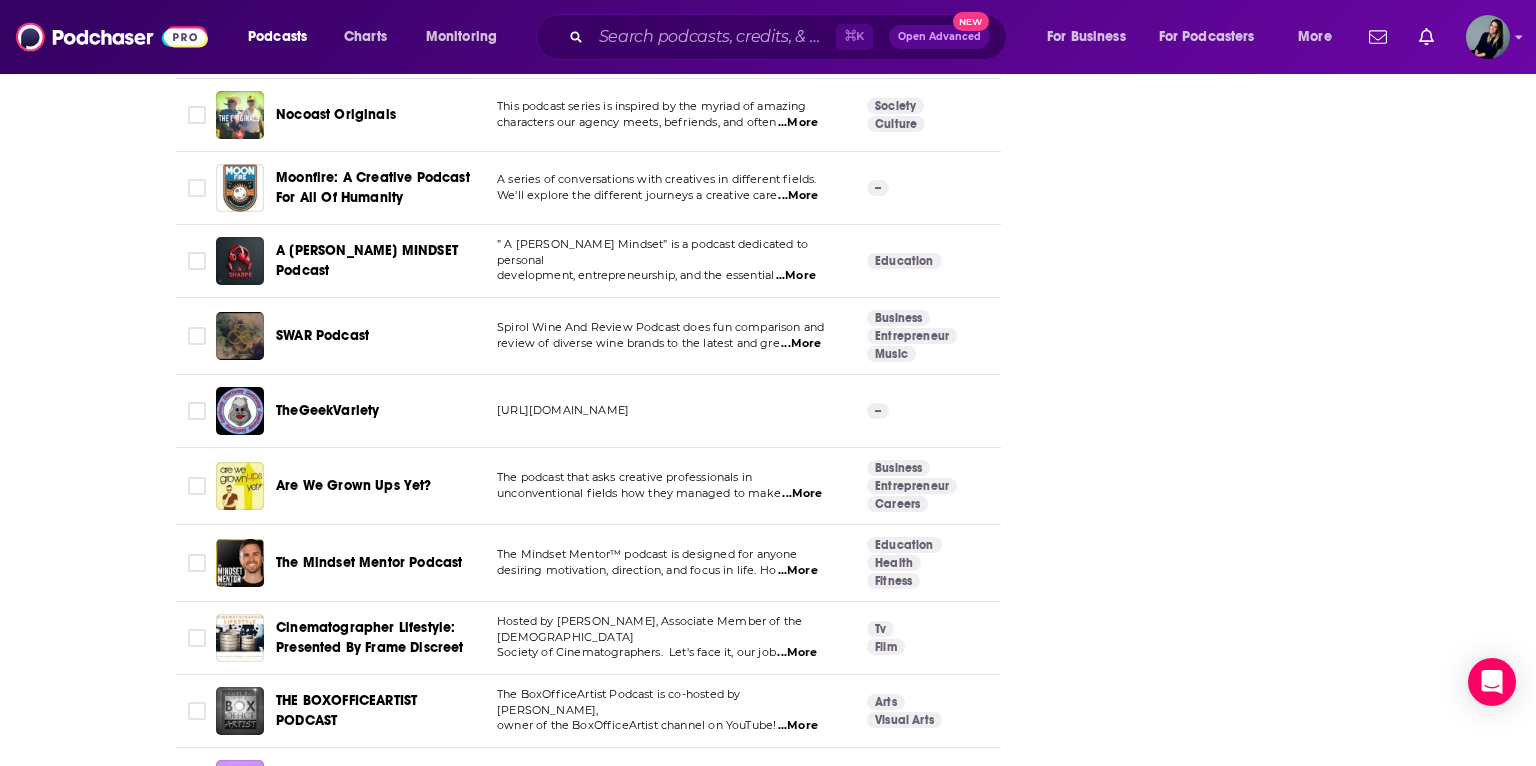 scroll, scrollTop: 3088, scrollLeft: 0, axis: vertical 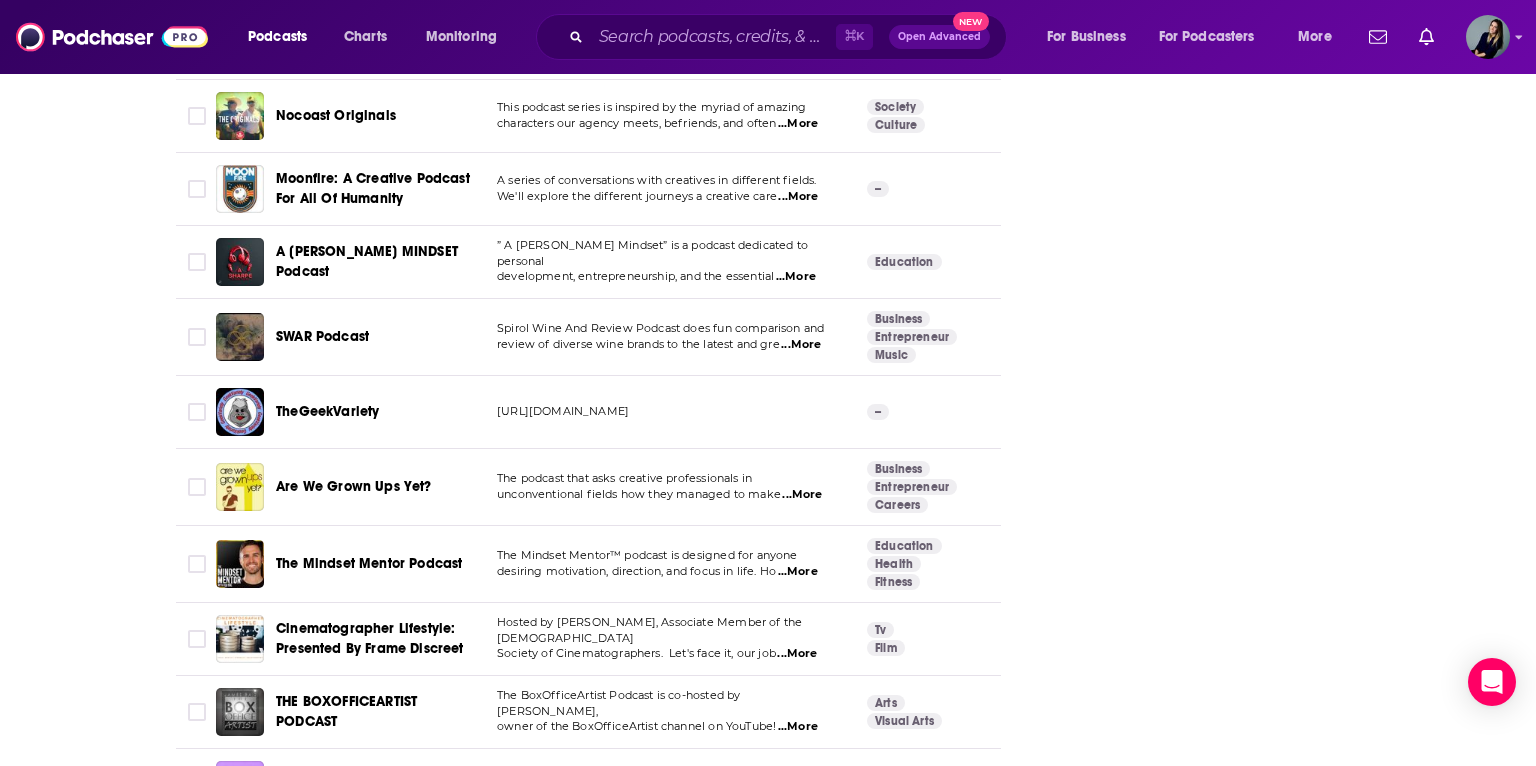 click on "unconventional fields how they managed to make  ...More" at bounding box center [665, 495] 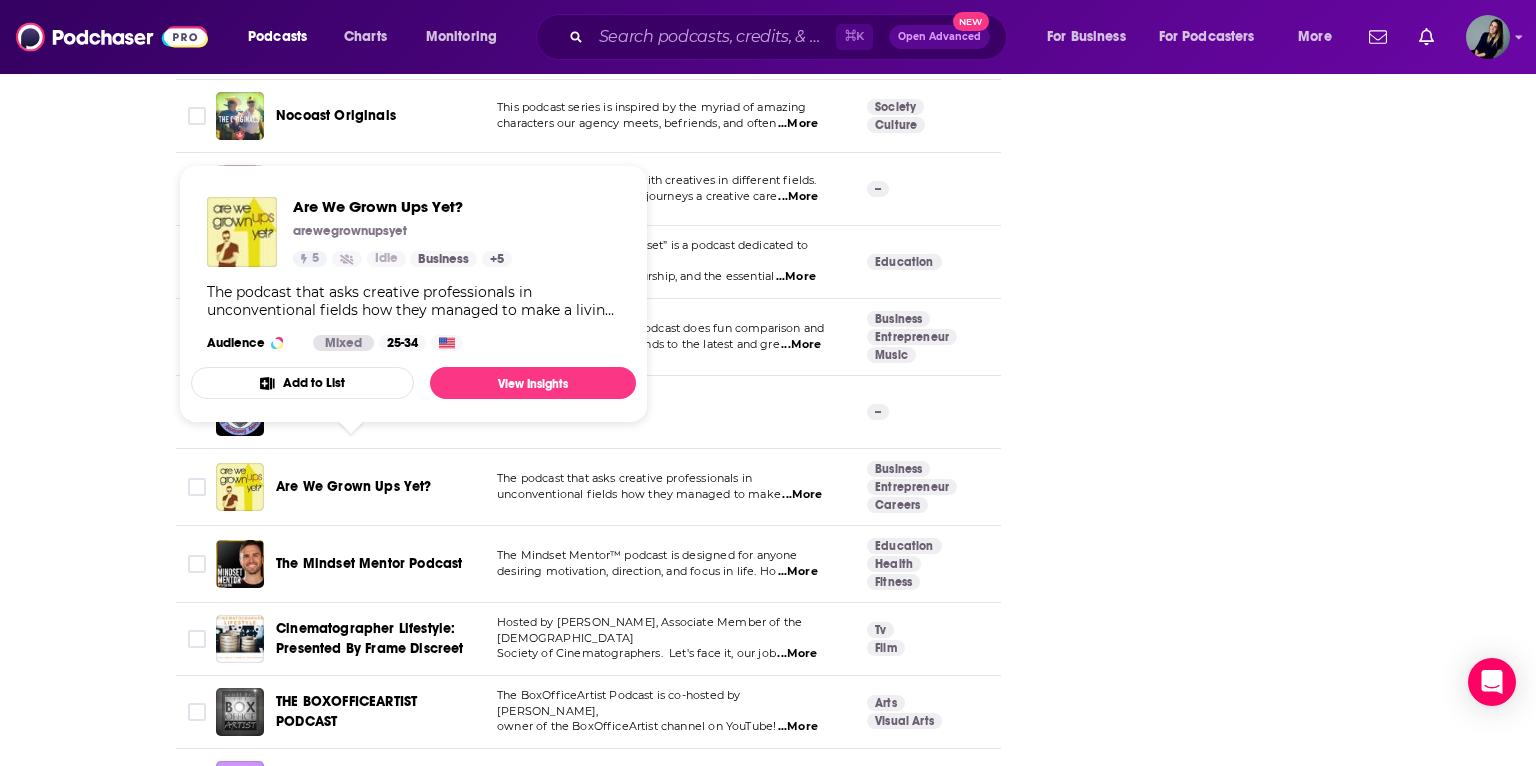 click on "Are We Grown Ups Yet?" at bounding box center (354, 486) 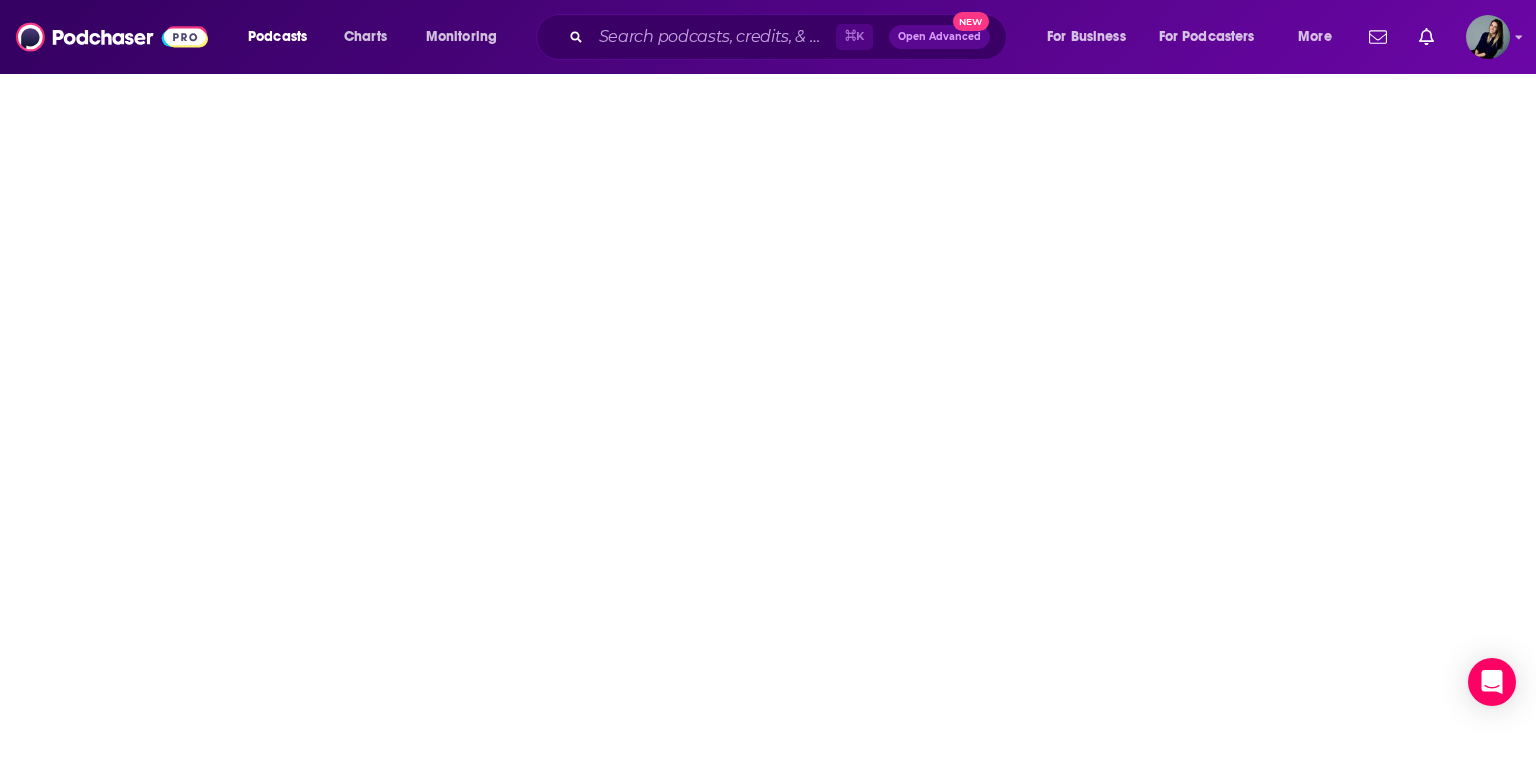 scroll, scrollTop: 0, scrollLeft: 0, axis: both 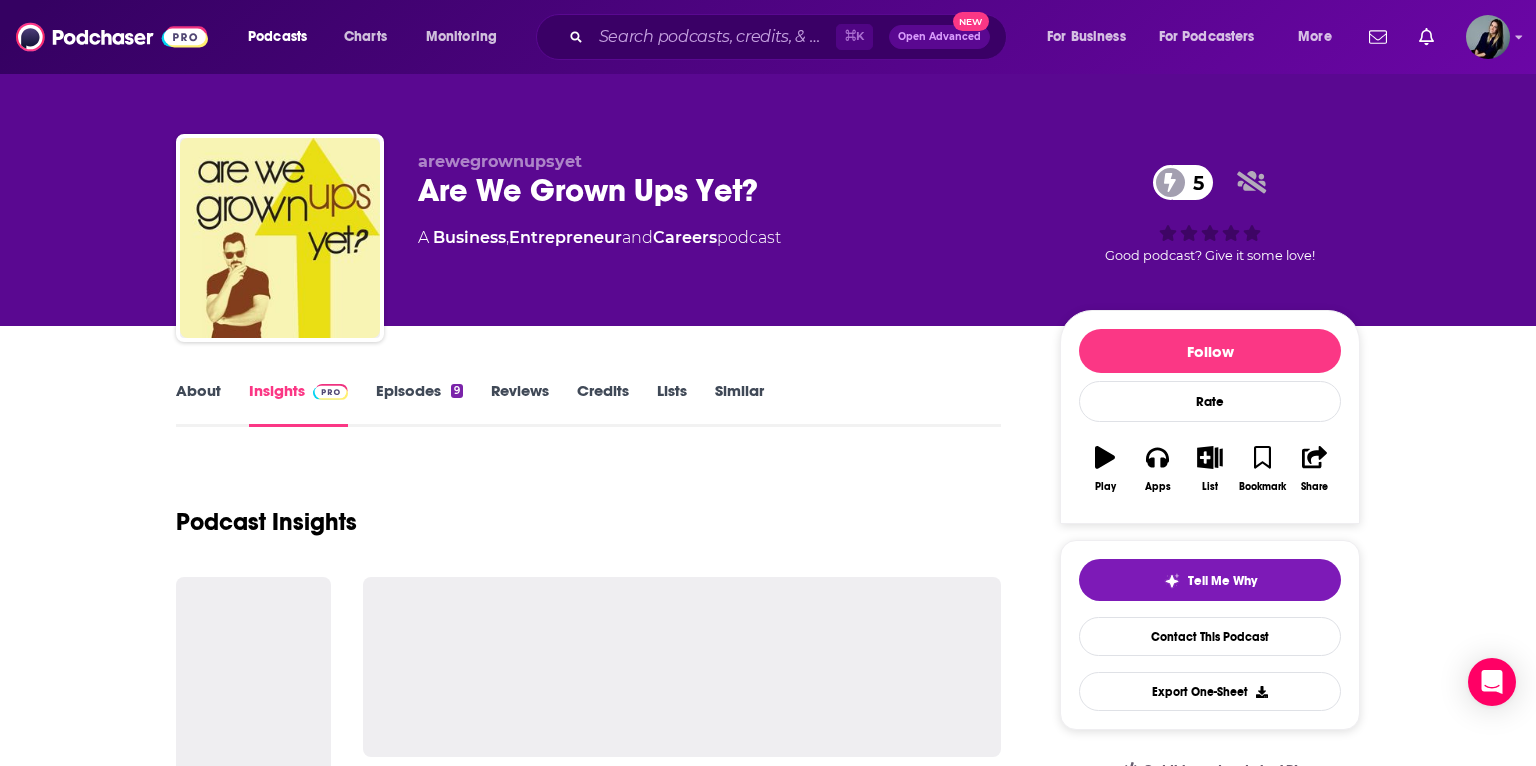 click on "About Insights Episodes 9 Reviews Credits Lists Similar Podcast Insights Follow Rate Play Apps List Bookmark Share Tell Me Why Contact This Podcast Export One-Sheet Get this podcast via API My Notes Your concierge team Ask a question or make a request. Send a message" at bounding box center (768, 2632) 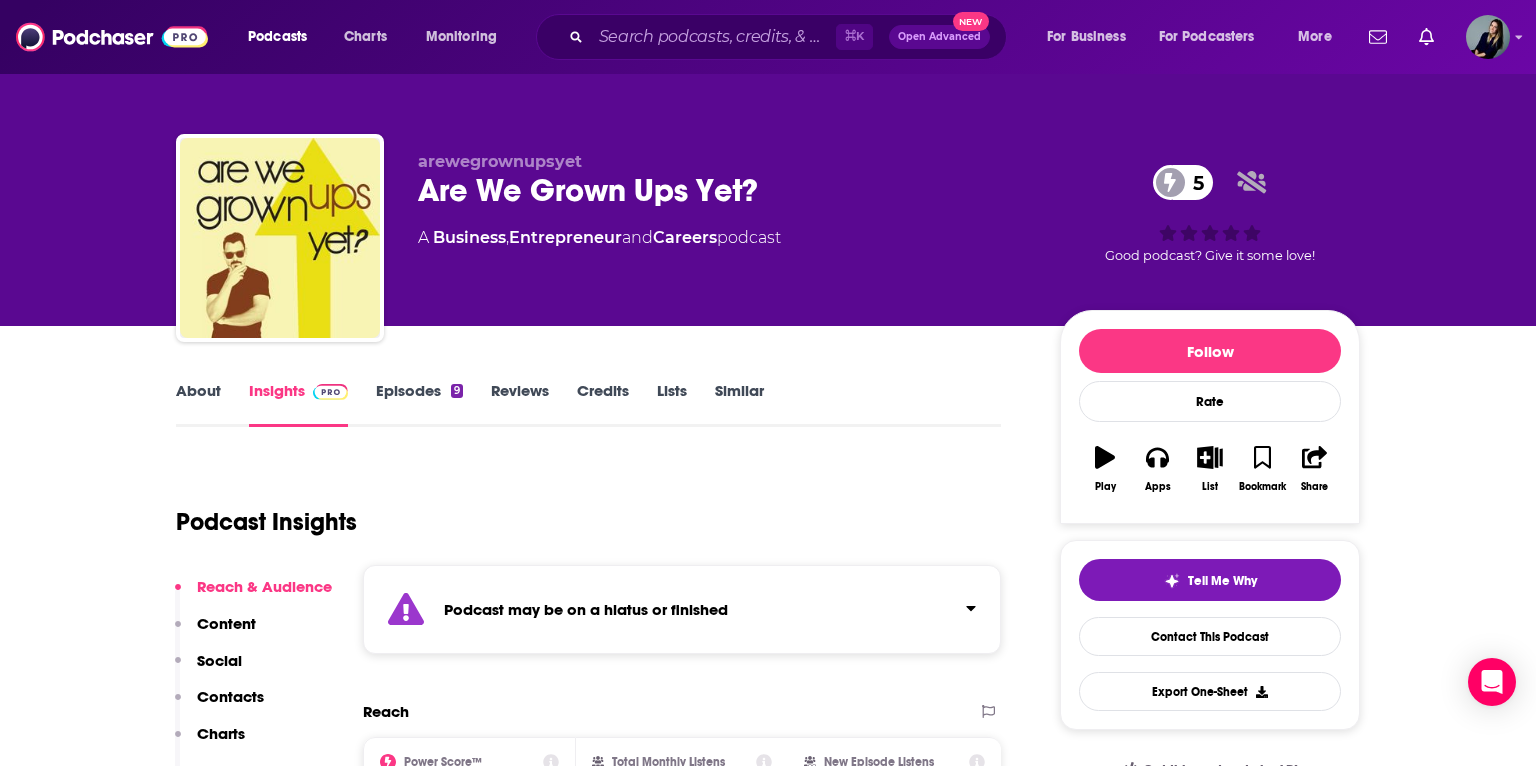 click on "Episodes 9" at bounding box center [419, 404] 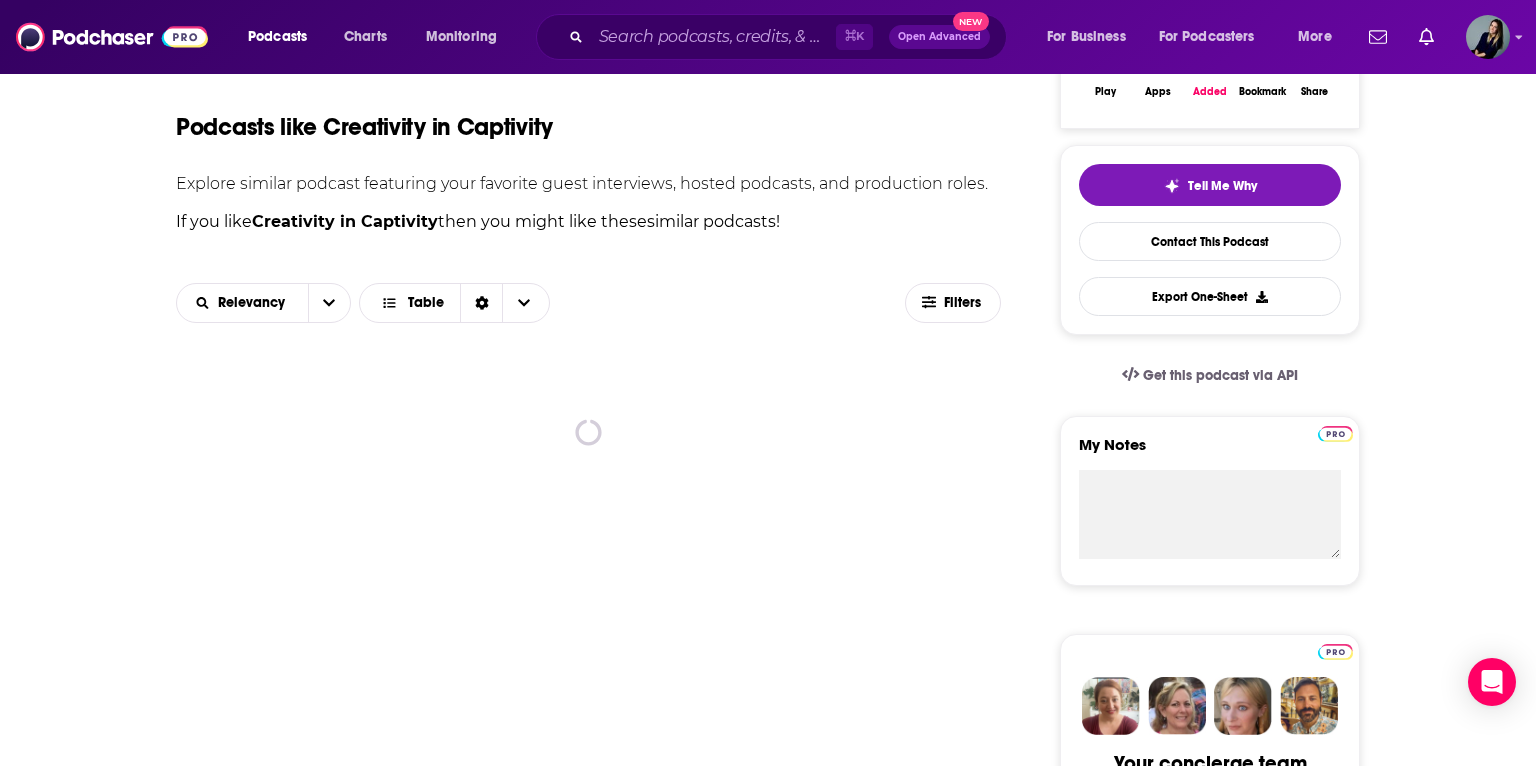 scroll, scrollTop: 271, scrollLeft: 0, axis: vertical 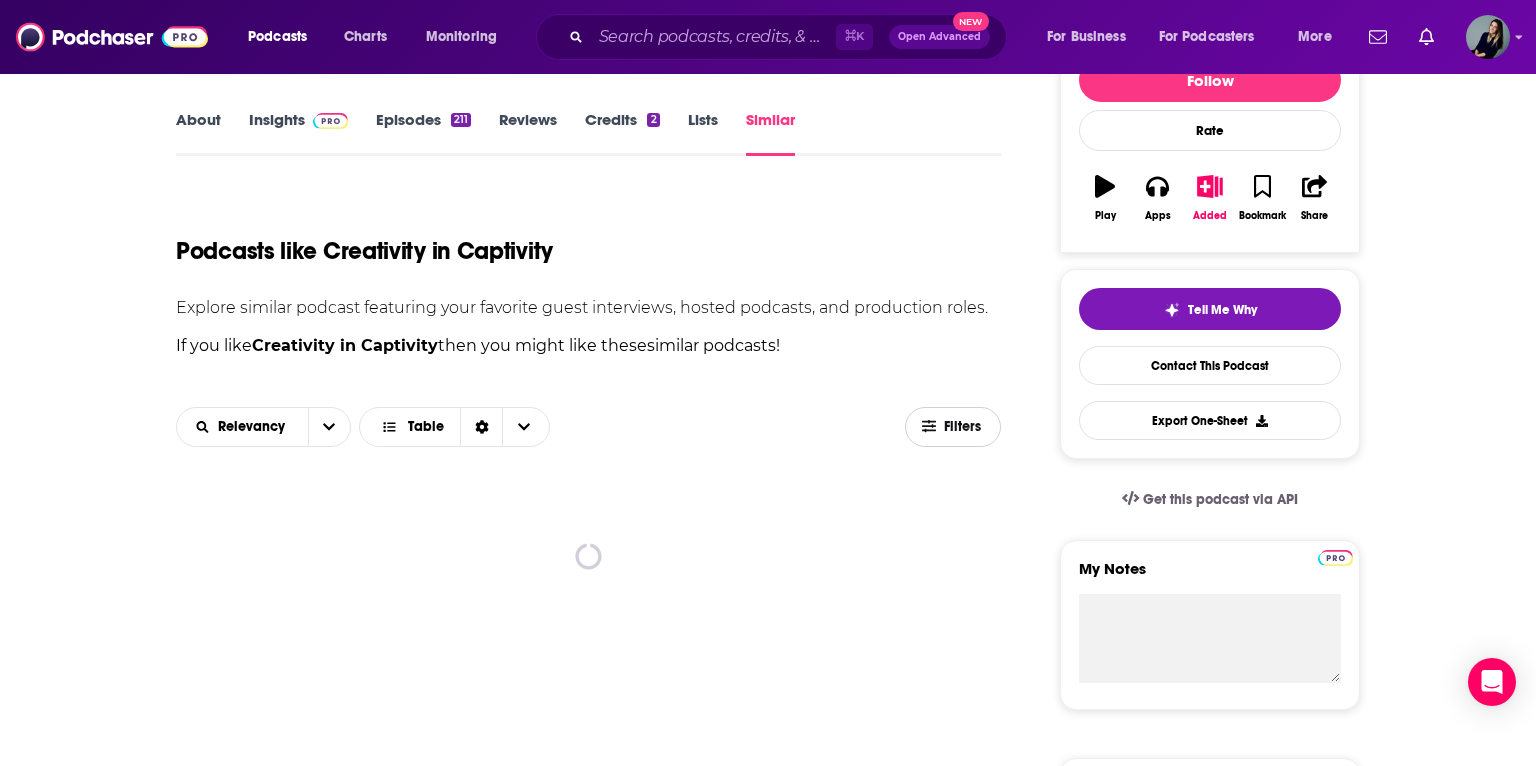 click on "Filters" at bounding box center (953, 427) 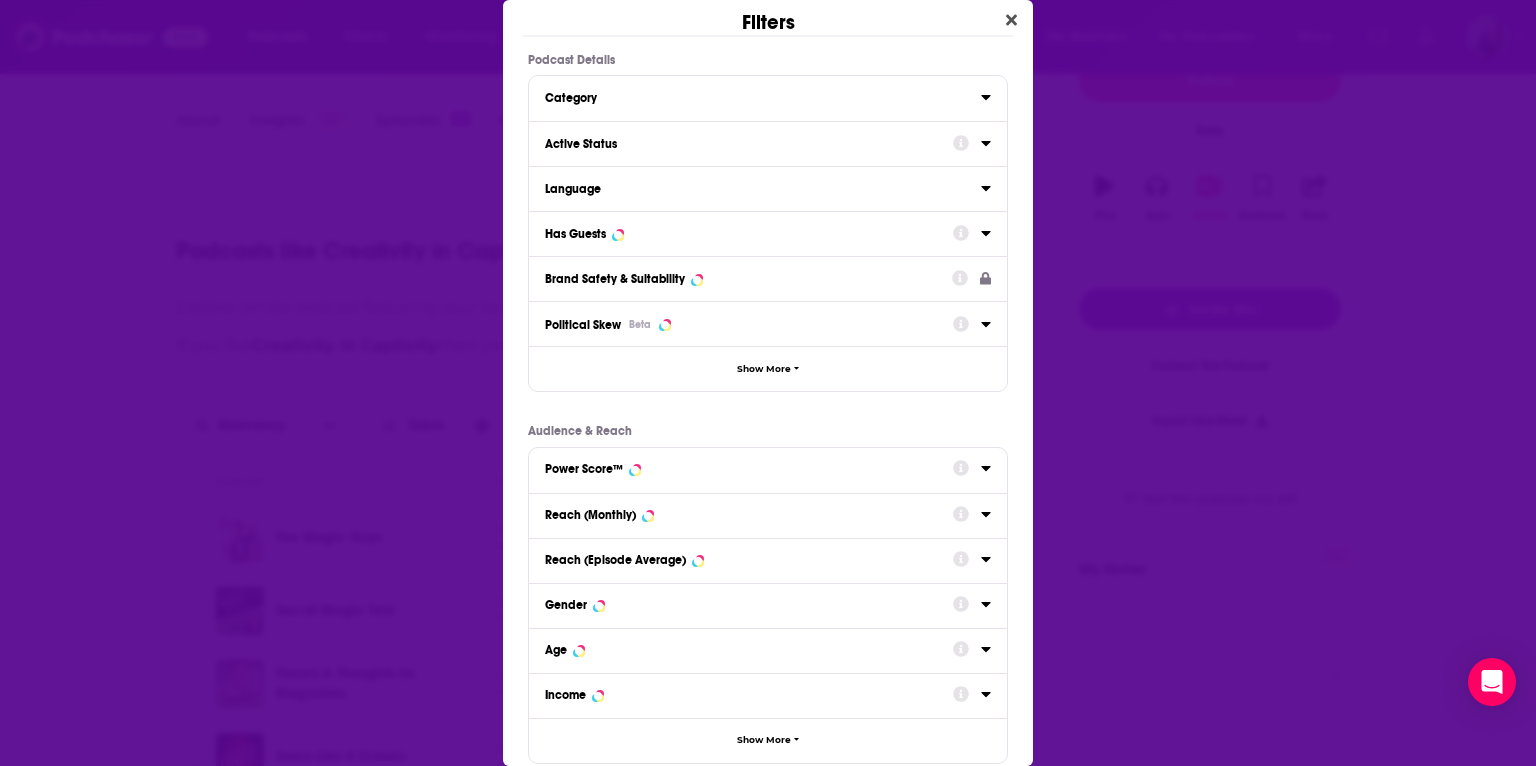 click on "Active Status" at bounding box center [742, 144] 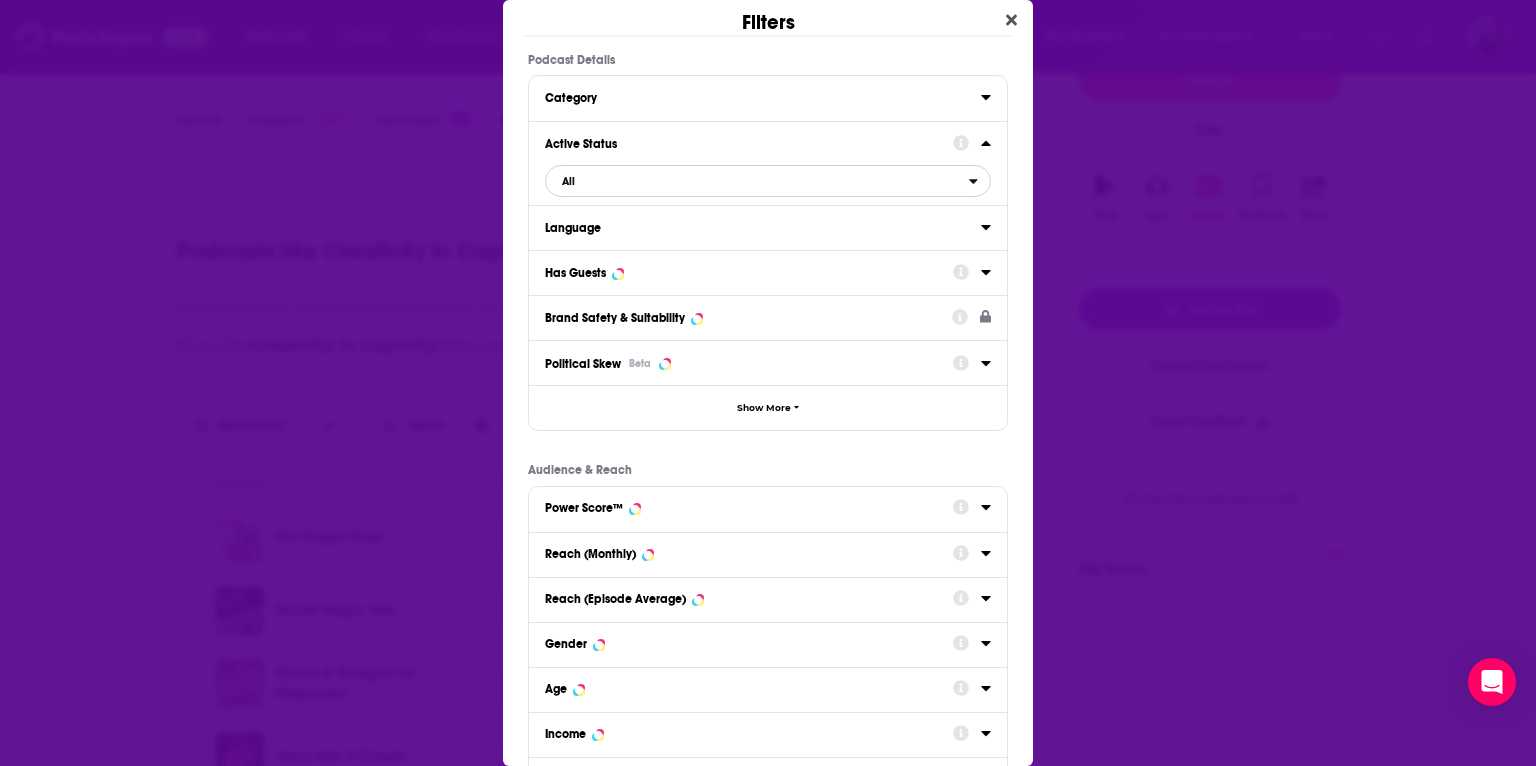 click on "All" at bounding box center (757, 181) 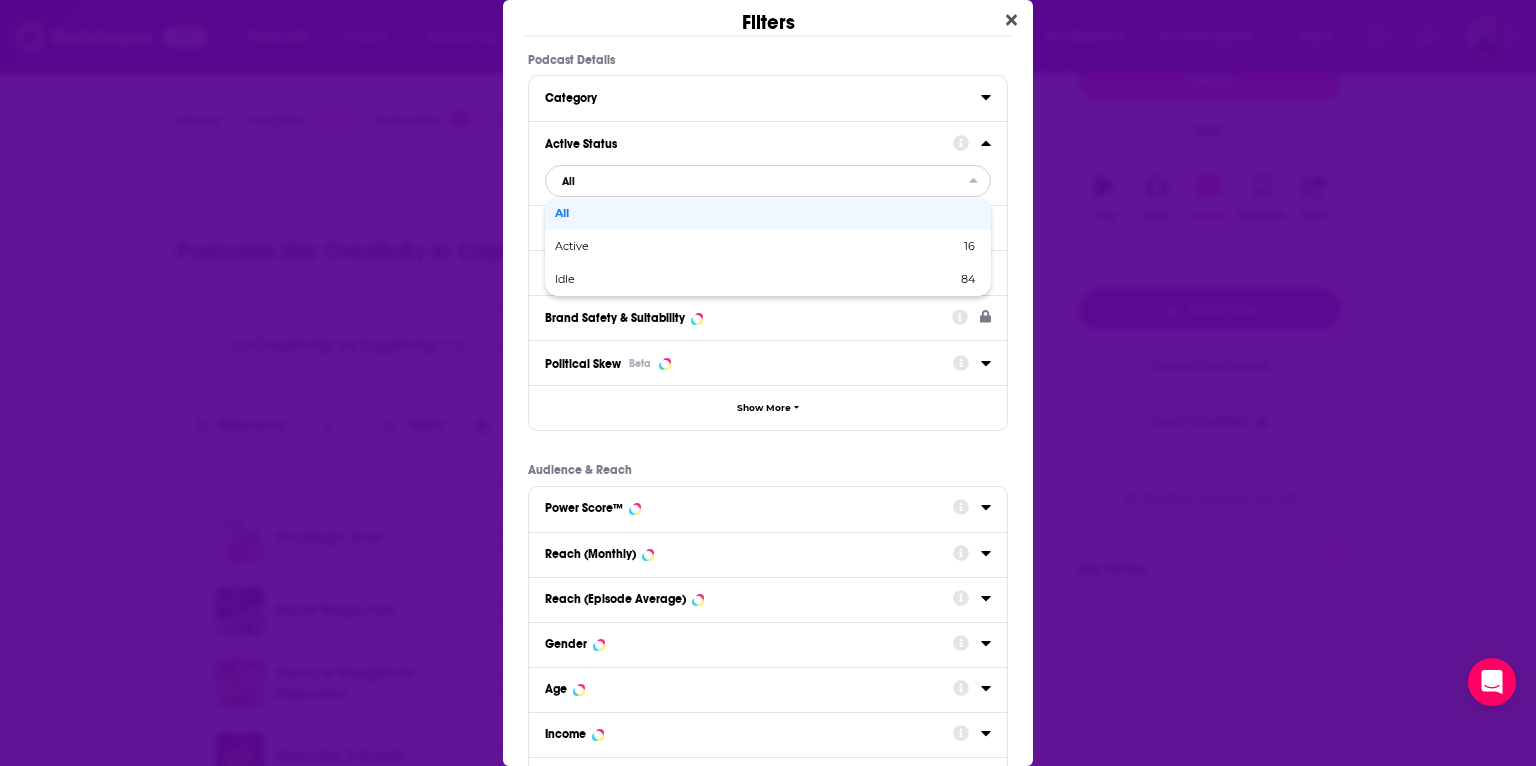 click on "All" at bounding box center [768, 213] 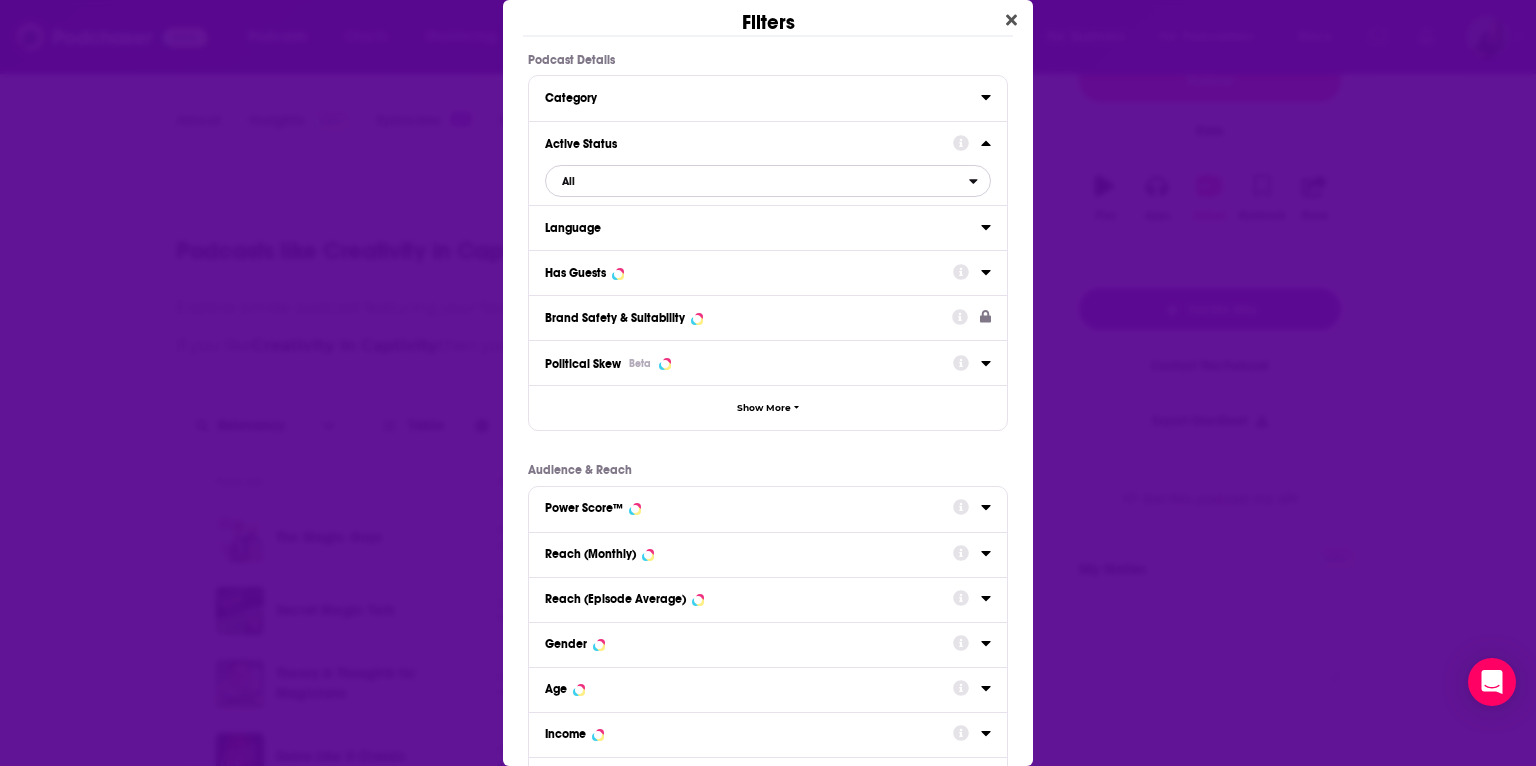 click on "All" at bounding box center (757, 181) 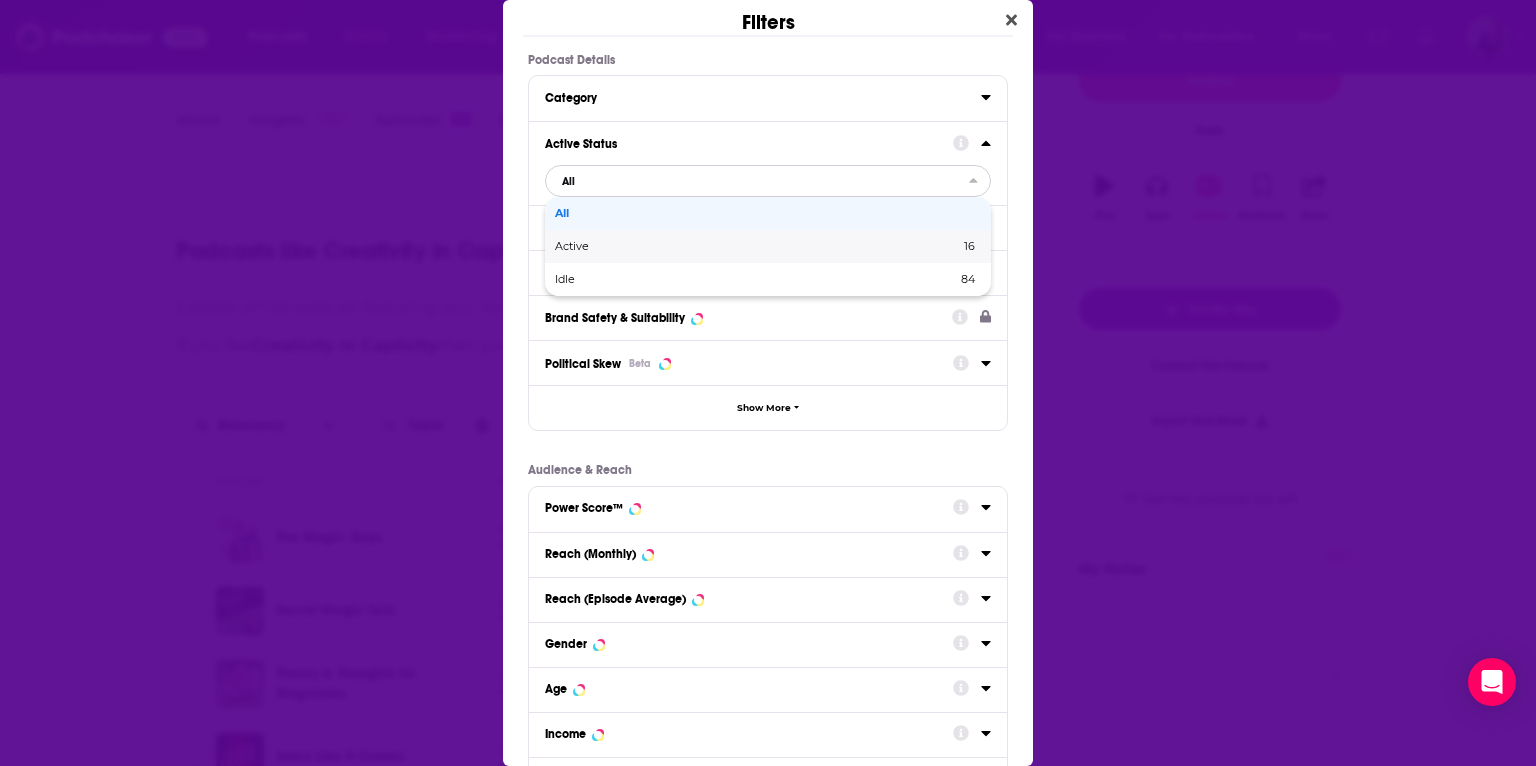 click on "Active 16" at bounding box center [768, 246] 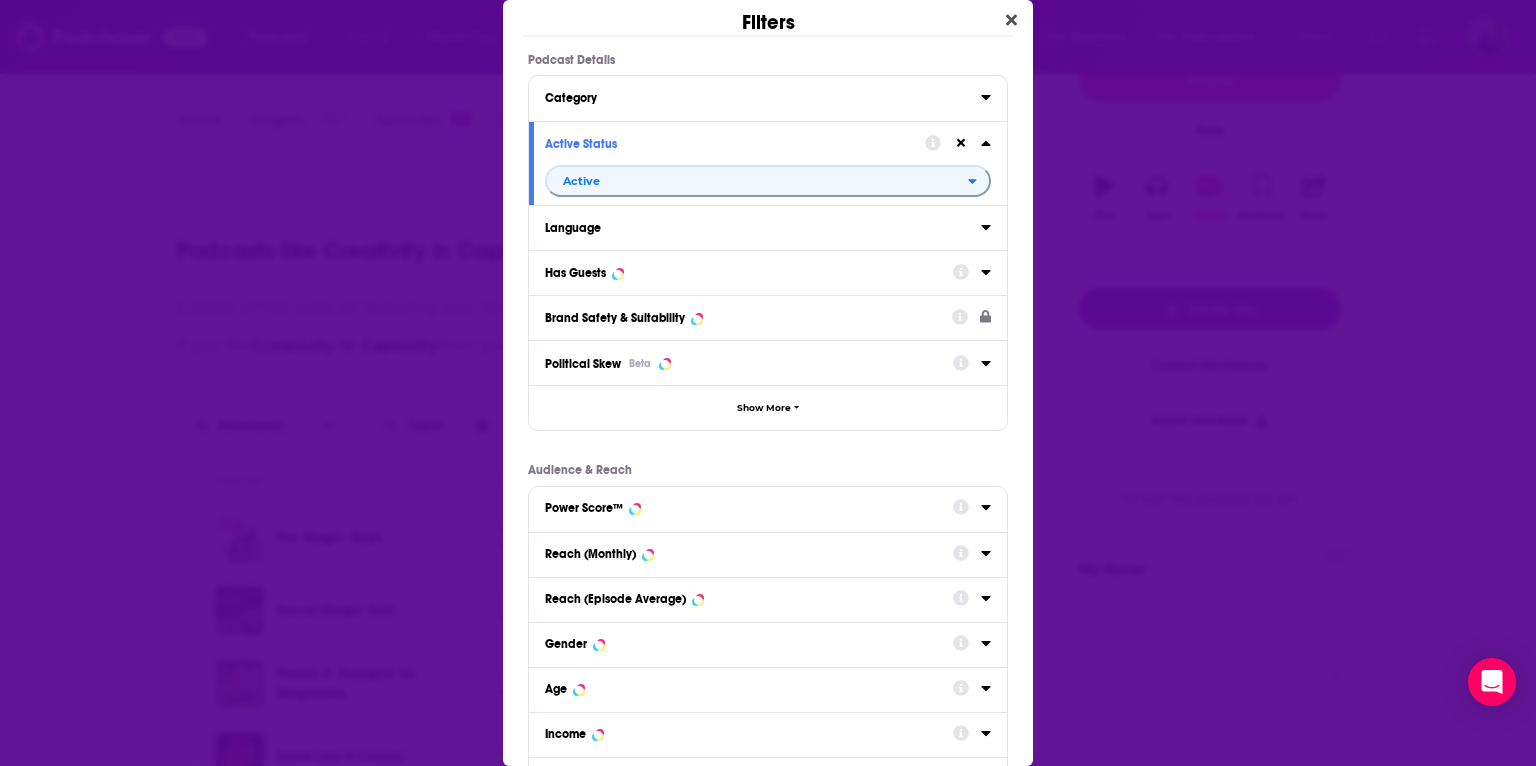 click on "Language" at bounding box center (756, 228) 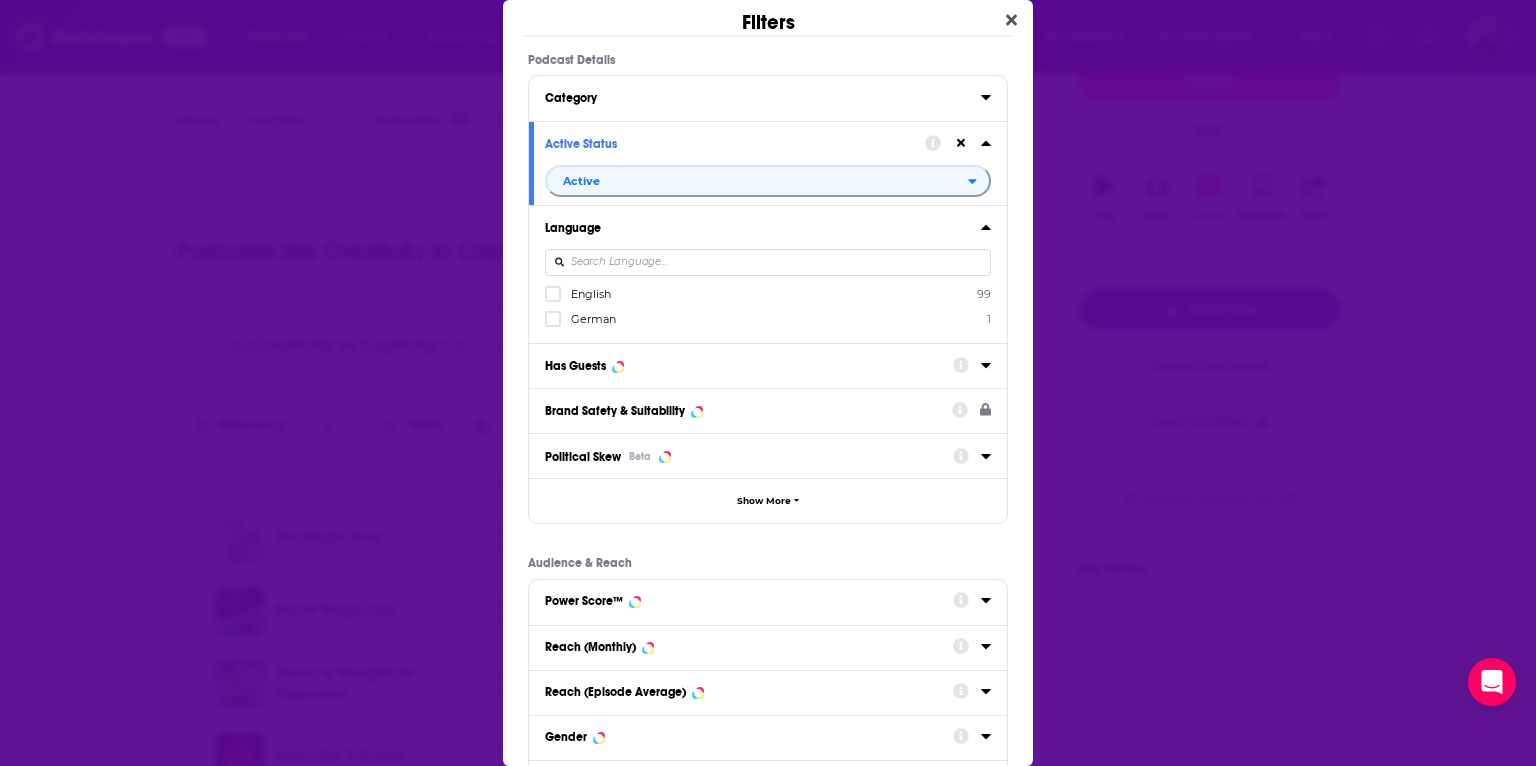 click on "English 99 German 1" at bounding box center (768, 307) 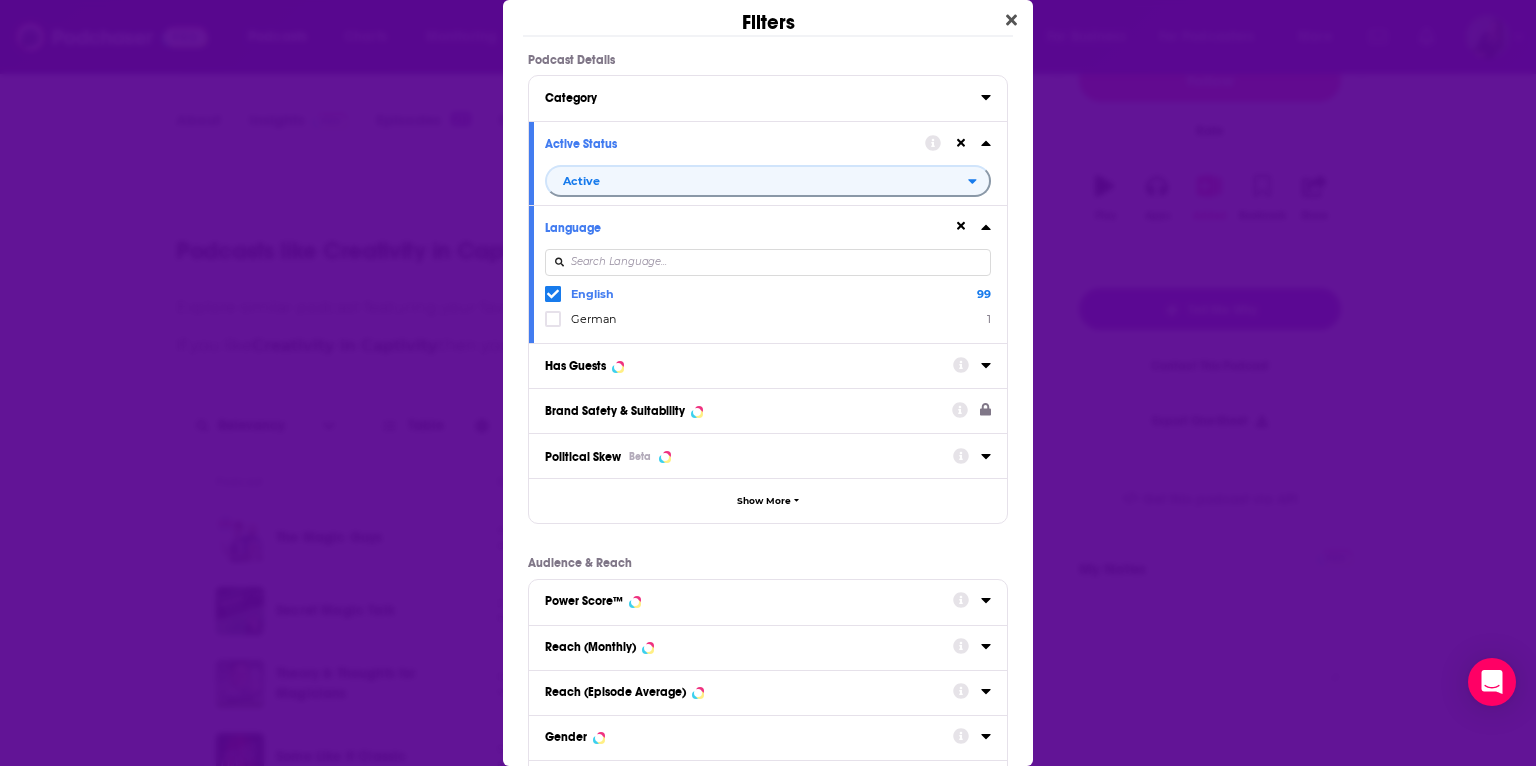 click on "Has Guests" at bounding box center (575, 366) 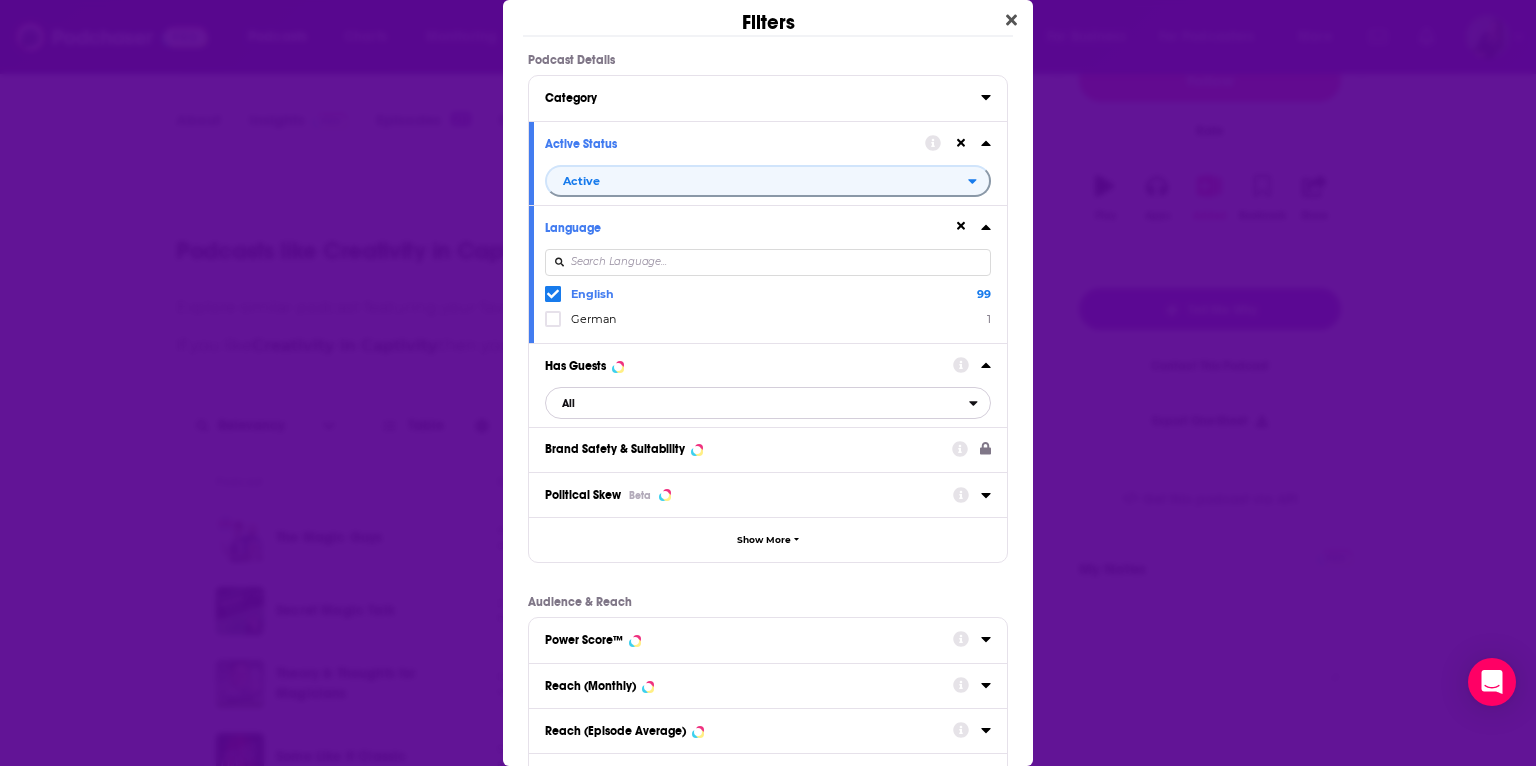 click on "All" at bounding box center [757, 403] 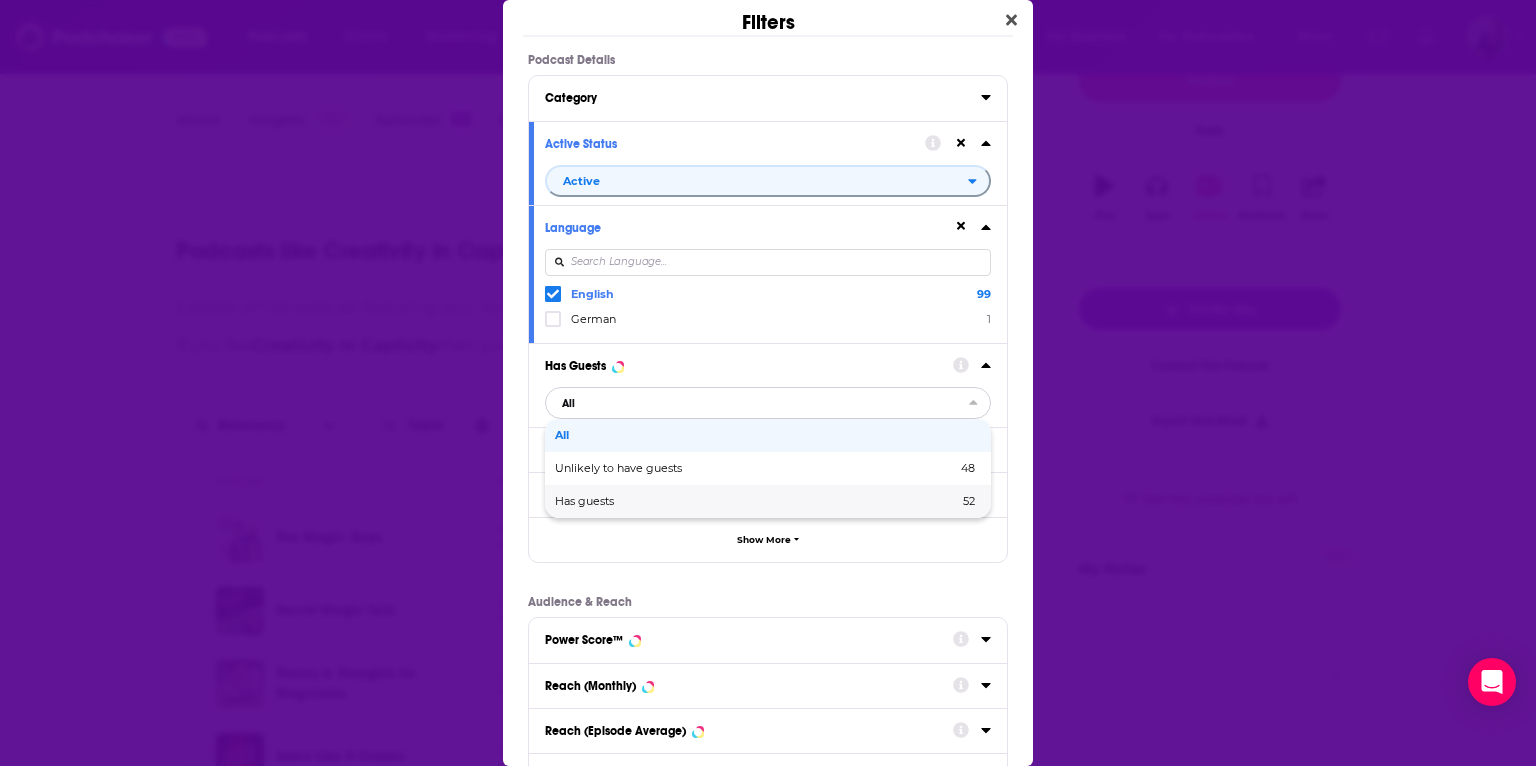 click on "Has guests" at bounding box center (670, 501) 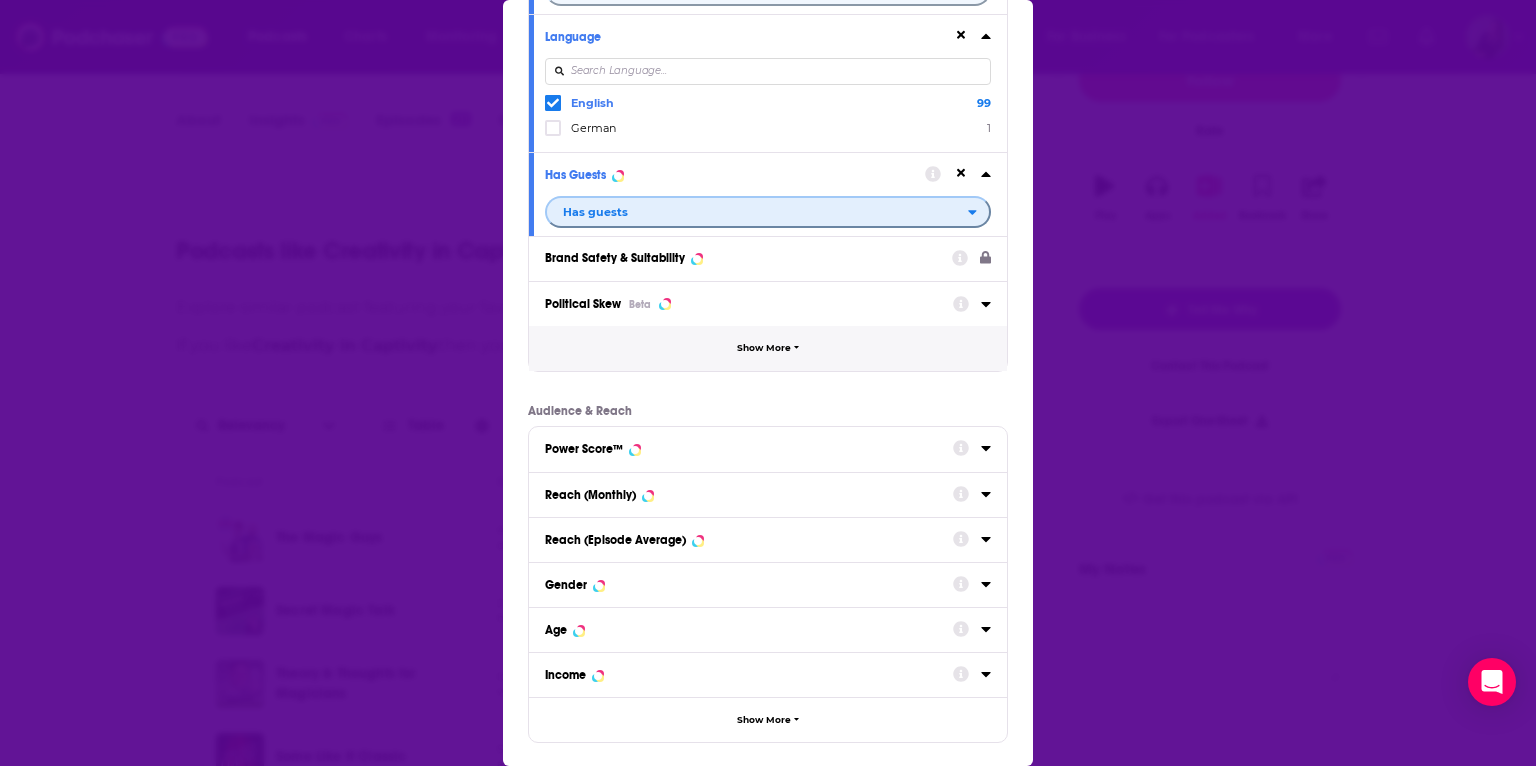 scroll, scrollTop: 284, scrollLeft: 0, axis: vertical 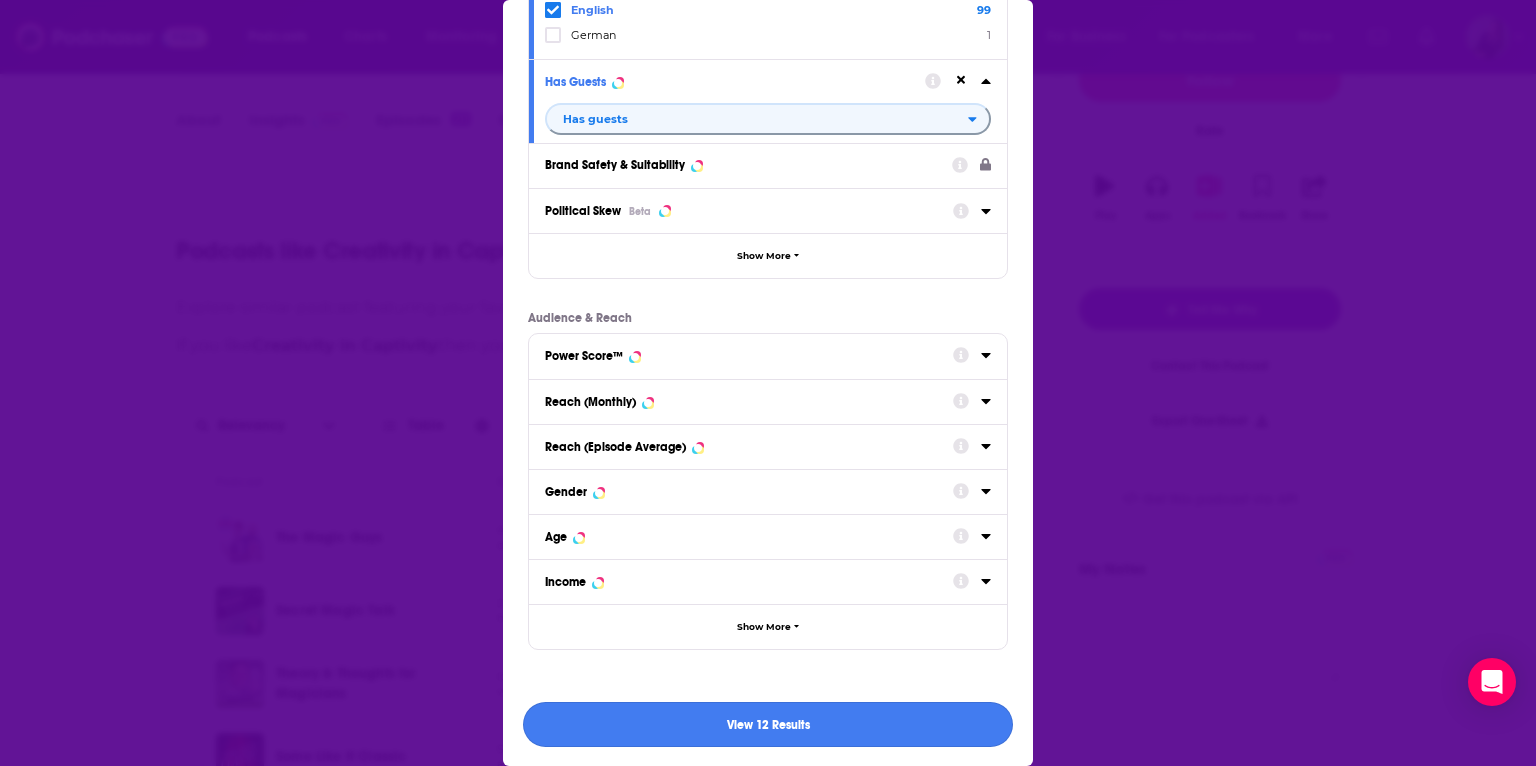 click on "View 12 Results" at bounding box center [768, 724] 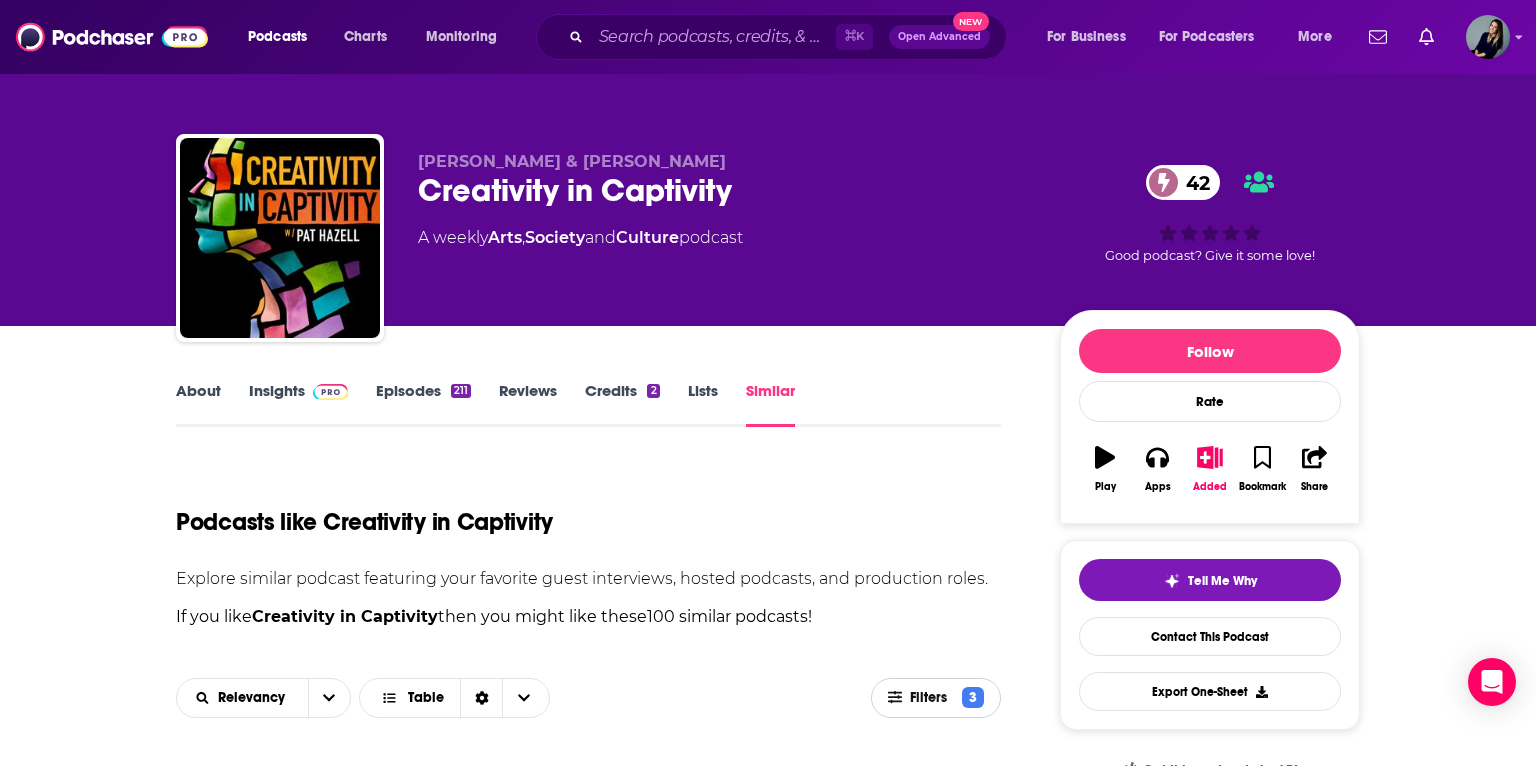 scroll, scrollTop: 271, scrollLeft: 0, axis: vertical 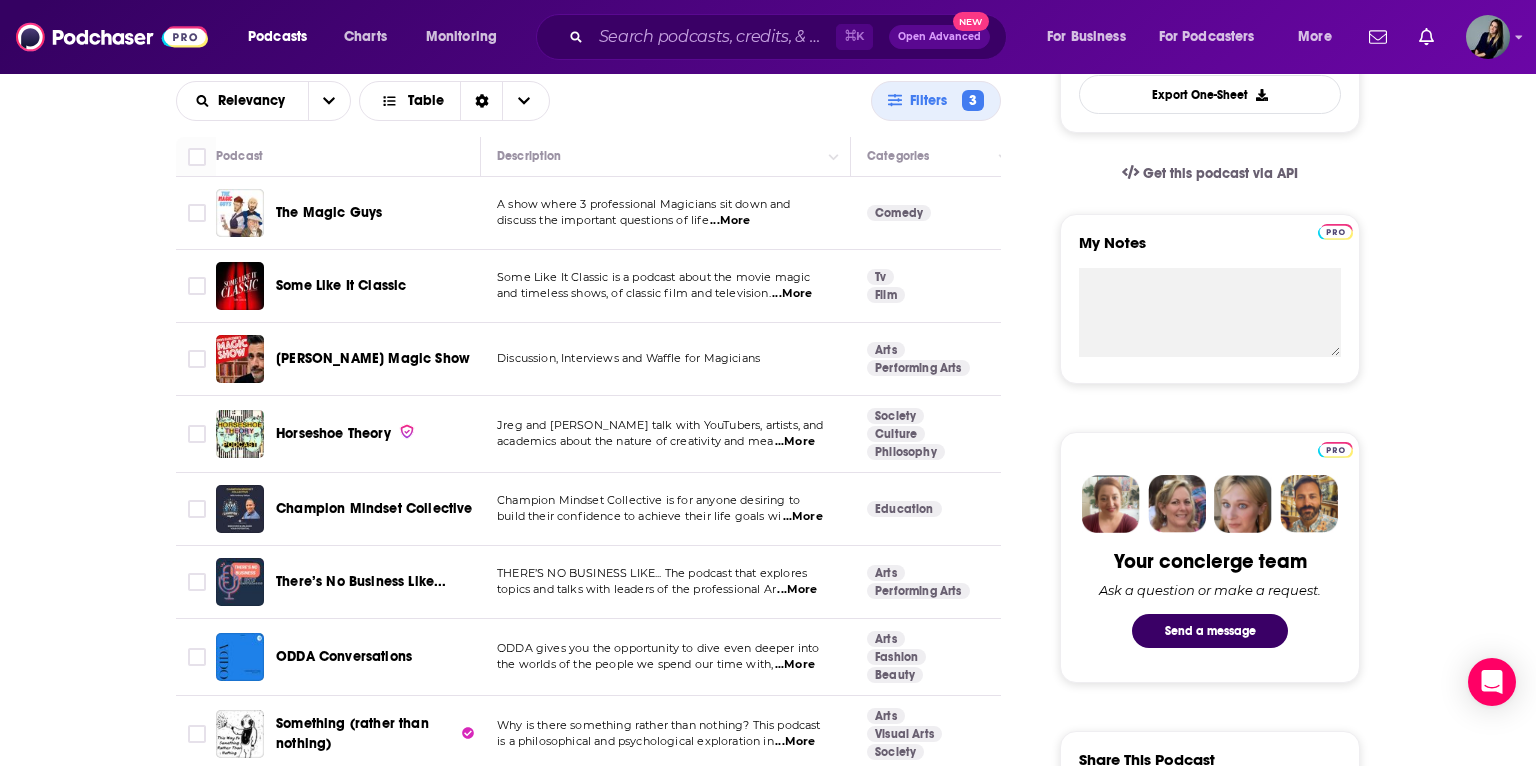click on "...More" at bounding box center [795, 442] 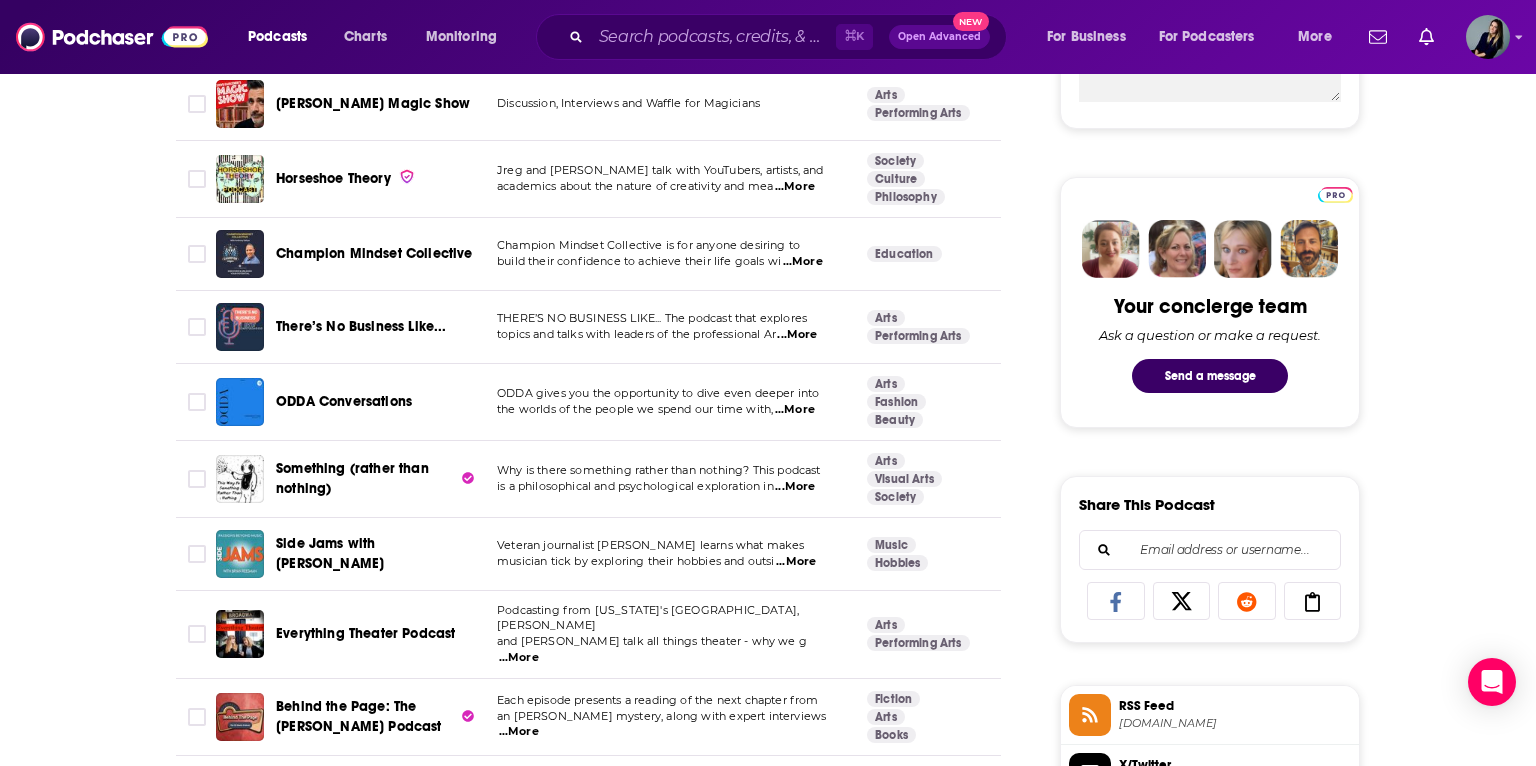 click on "...More" at bounding box center (795, 487) 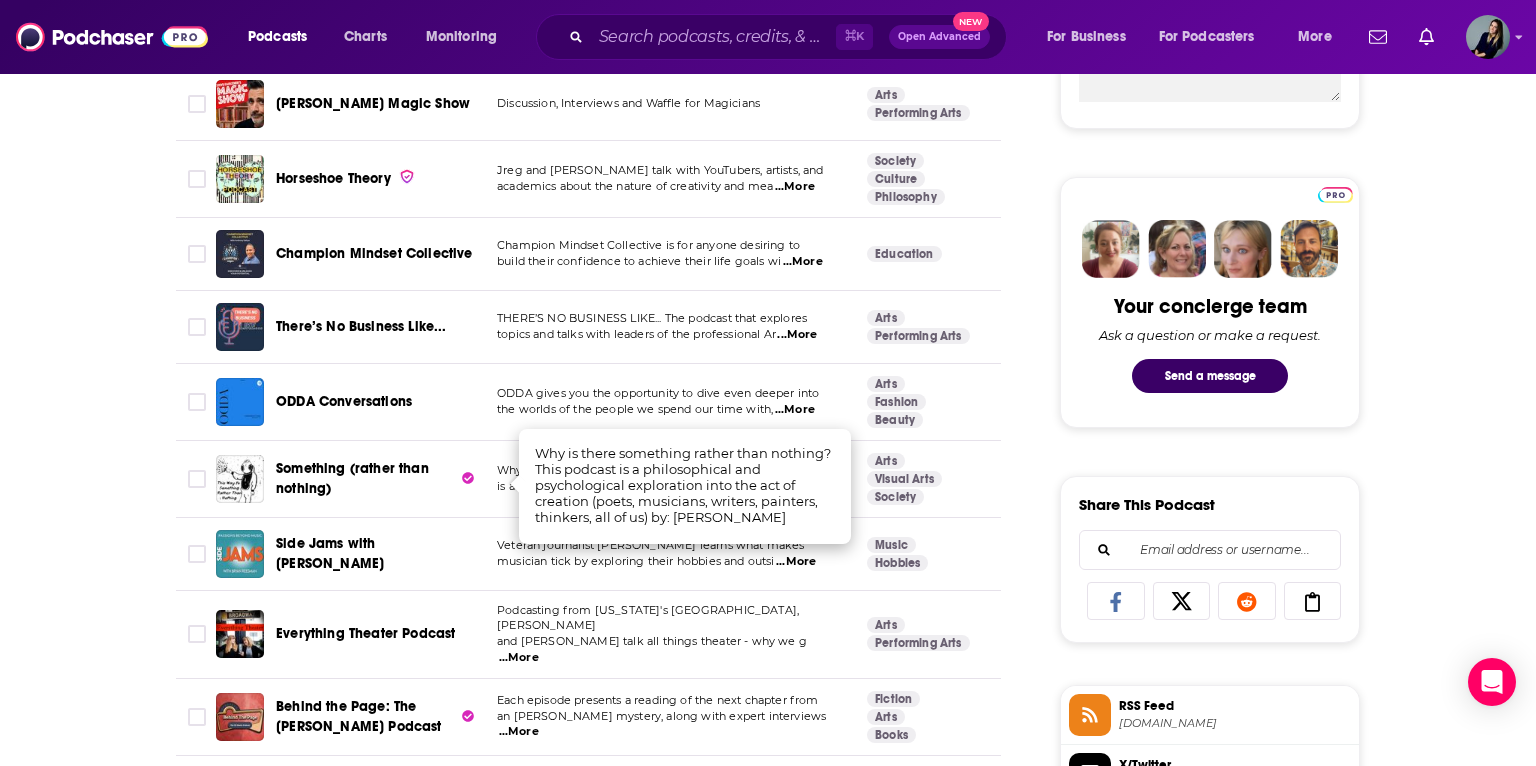 click on "About Insights Episodes 211 Reviews Credits 2 Lists Similar Podcasts like  Creativity in Captivity Explore similar podcast featuring your favorite guest interviews, hosted podcasts, and production roles. If you like  Creativity in Captivity  then you might like these  12 similar podcasts ! Relevancy Table Filters 3 Podcast Description Categories Reach (Monthly) Reach (Episode) Top Country The Magic Guys A show where 3 professional Magicians sit down and discuss the important questions of life  ...More Comedy 44 2.7k-4.7k Under 1.6k   US Some Like It Classic Some Like It Classic is a podcast about the movie magic and timeless shows, of classic film and television.   ...More Tv Film 33 Under 1.4k Under 1.1k   US [PERSON_NAME] Magic Show Discussion, Interviews and Waffle for Magicians Arts Performing Arts 34 Under 1.3k Under 1.1k   US Horseshoe Theory Jreg and [PERSON_NAME] talk with YouTubers, artists, and academics about the nature of creativity and mea  ...More Society Culture Philosophy 47 Under 2.8k   US 39" at bounding box center (768, 476) 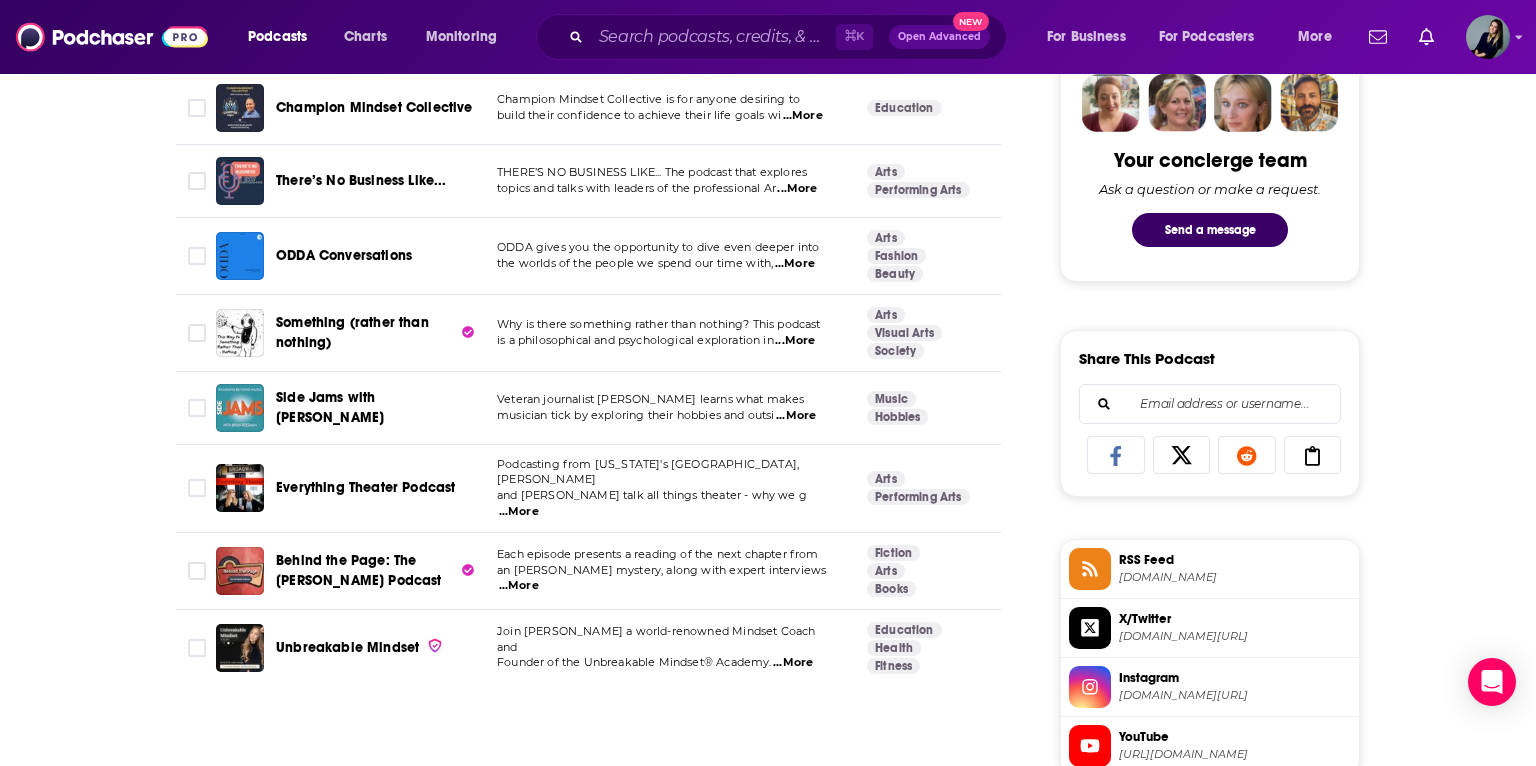 scroll, scrollTop: 1012, scrollLeft: 0, axis: vertical 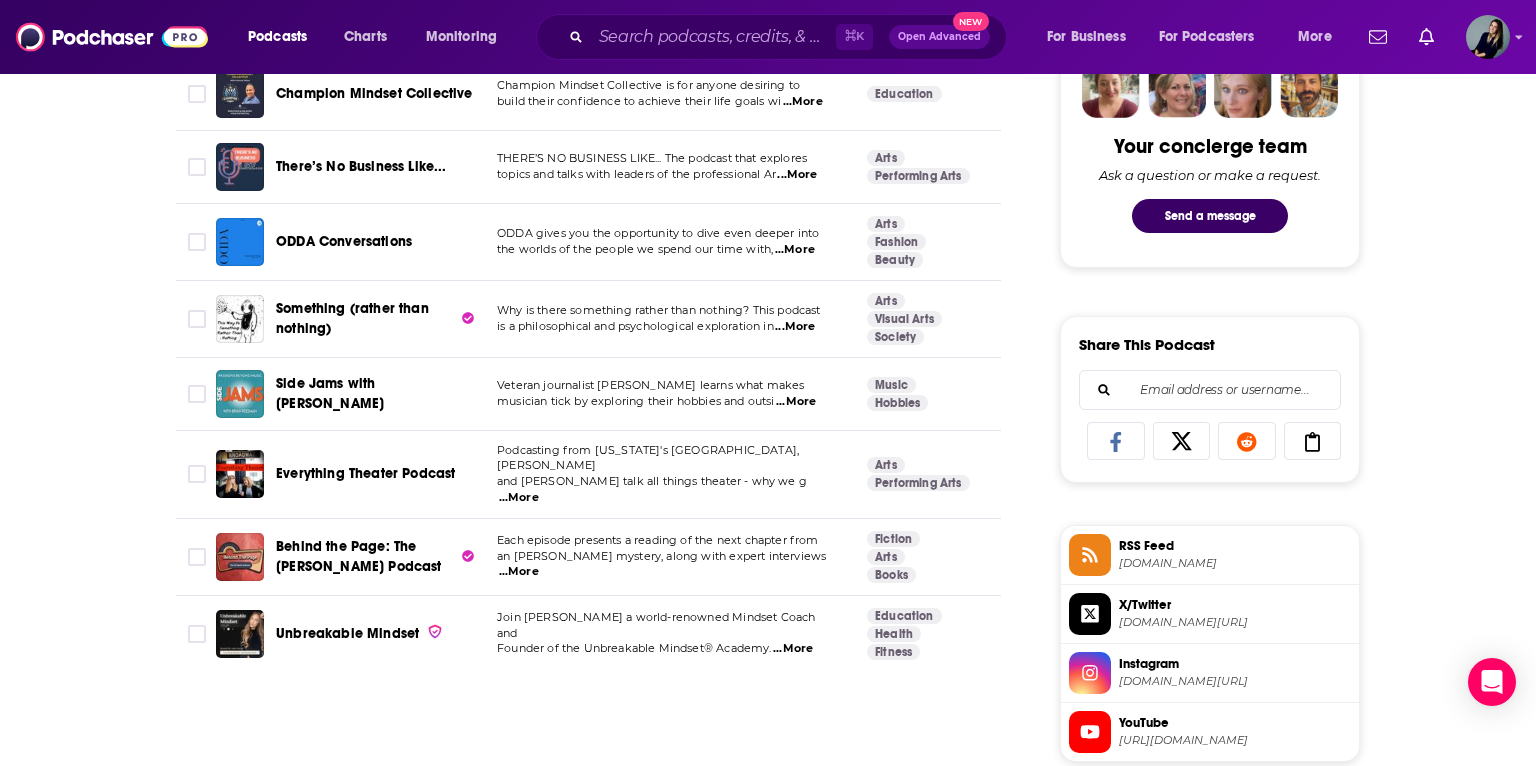 click on "...More" at bounding box center [519, 572] 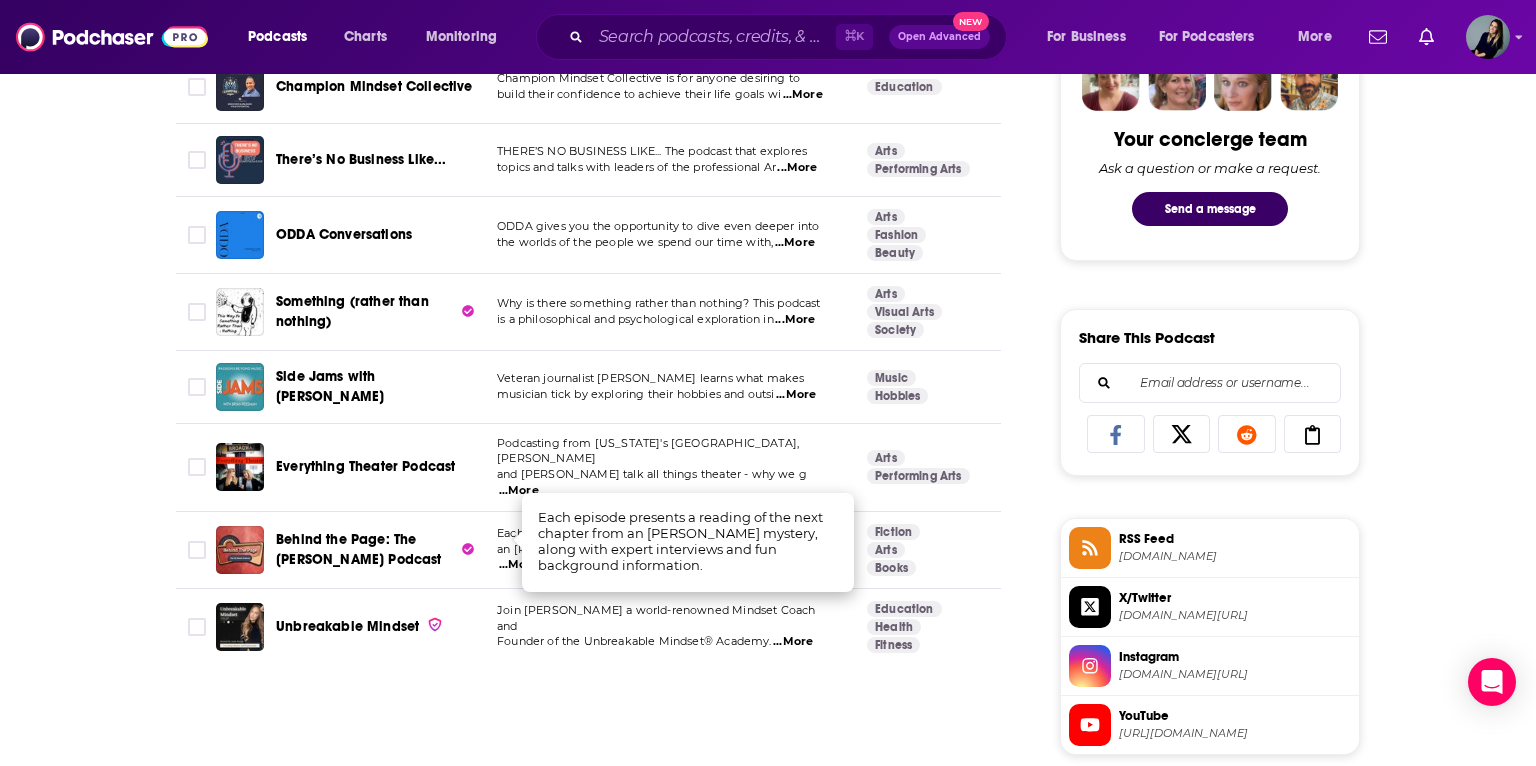 scroll, scrollTop: 1016, scrollLeft: 0, axis: vertical 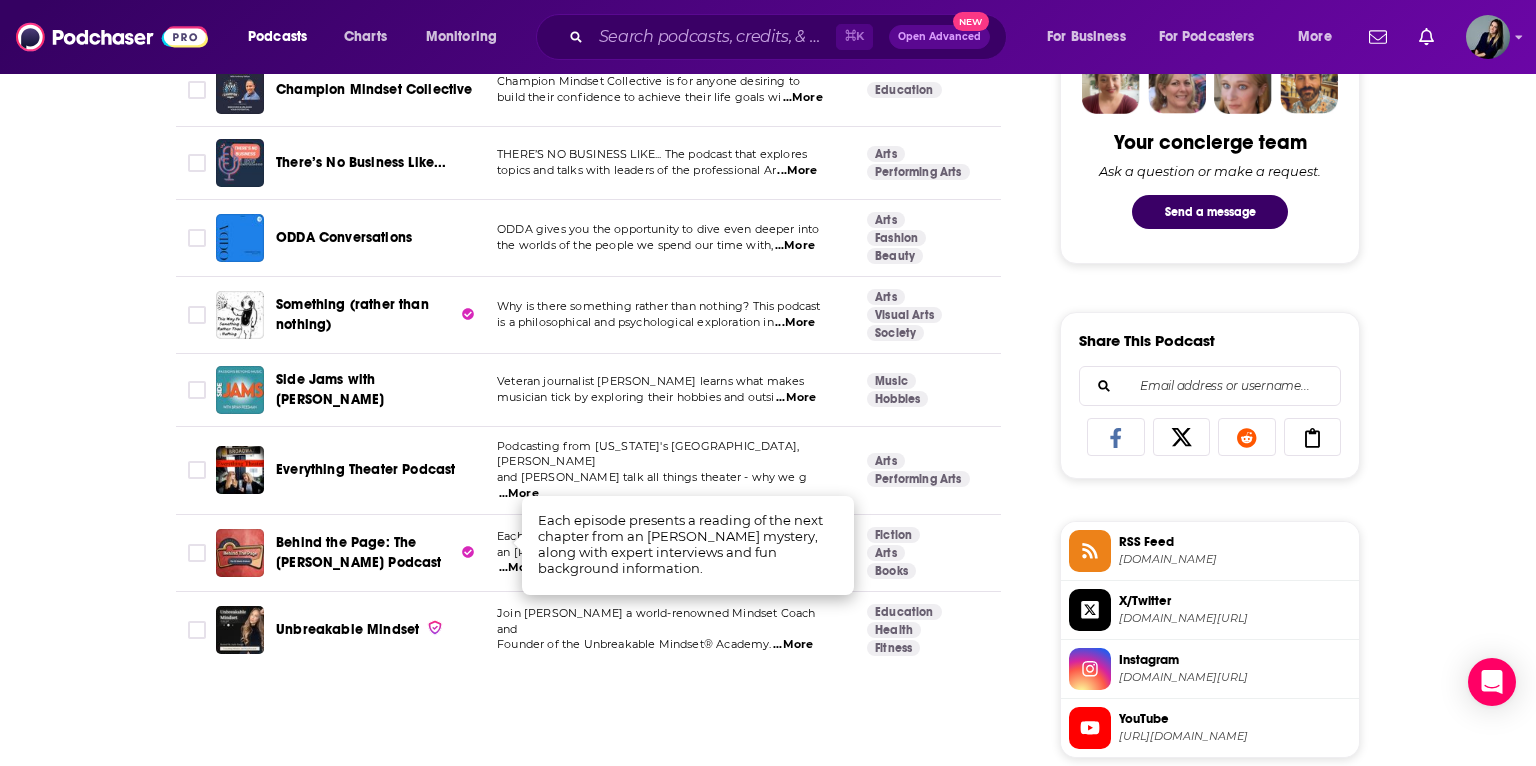 click on "...More" at bounding box center [795, 246] 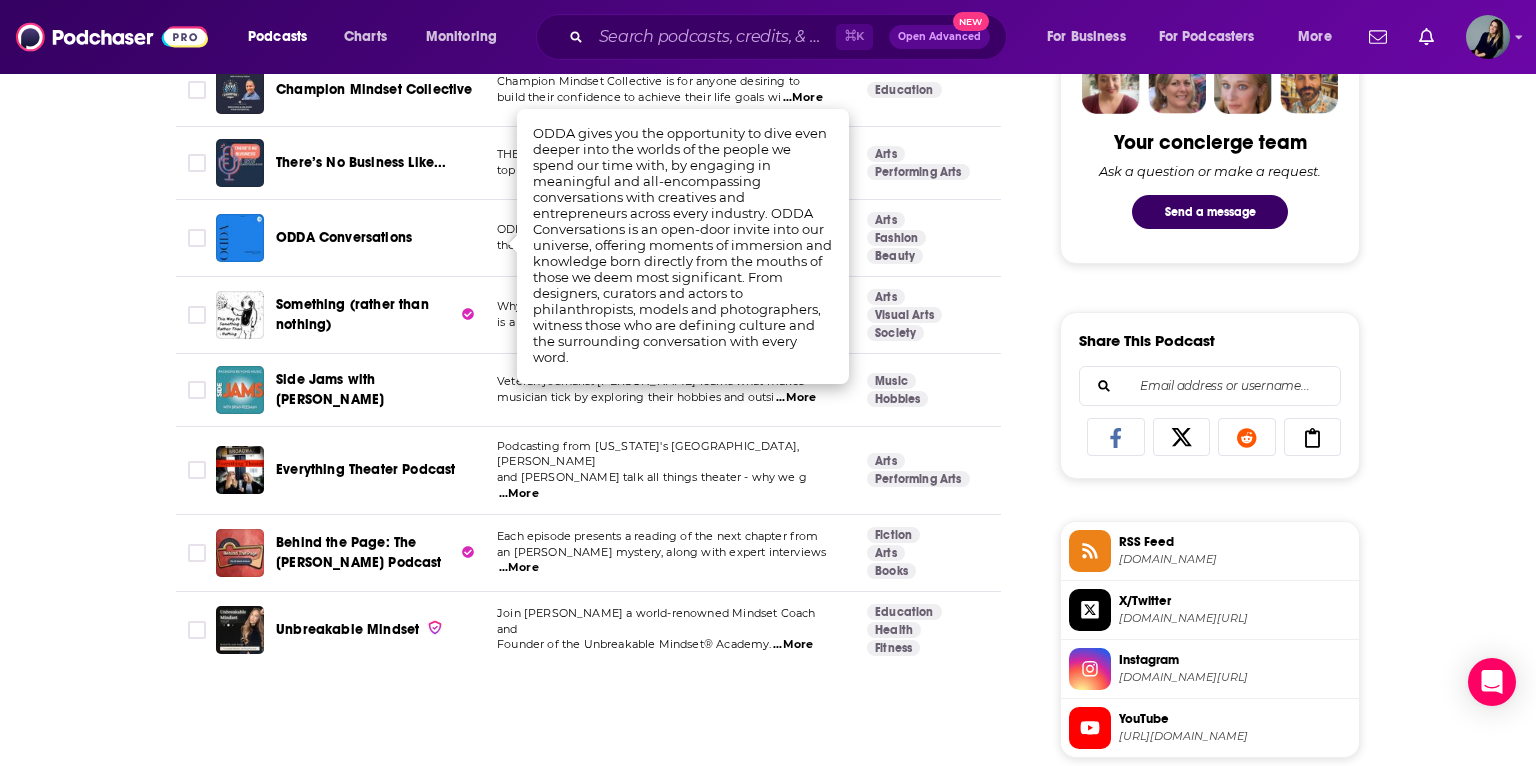 click on "About Insights Episodes 211 Reviews Credits 2 Lists Similar Podcasts like  Creativity in Captivity Explore similar podcast featuring your favorite guest interviews, hosted podcasts, and production roles. If you like  Creativity in Captivity  then you might like these  12 similar podcasts ! Relevancy Table Filters 3 Podcast Description Categories Reach (Monthly) Reach (Episode) Top Country The Magic Guys A show where 3 professional Magicians sit down and discuss the important questions of life  ...More Comedy 44 2.7k-4.7k Under 1.6k   US Some Like It Classic Some Like It Classic is a podcast about the movie magic and timeless shows, of classic film and television.   ...More Tv Film 33 Under 1.4k Under 1.1k   US [PERSON_NAME] Magic Show Discussion, Interviews and Waffle for Magicians Arts Performing Arts 34 Under 1.3k Under 1.1k   US Horseshoe Theory Jreg and [PERSON_NAME] talk with YouTubers, artists, and academics about the nature of creativity and mea  ...More Society Culture Philosophy 47 Under 2.8k   US 39" at bounding box center (768, 405) 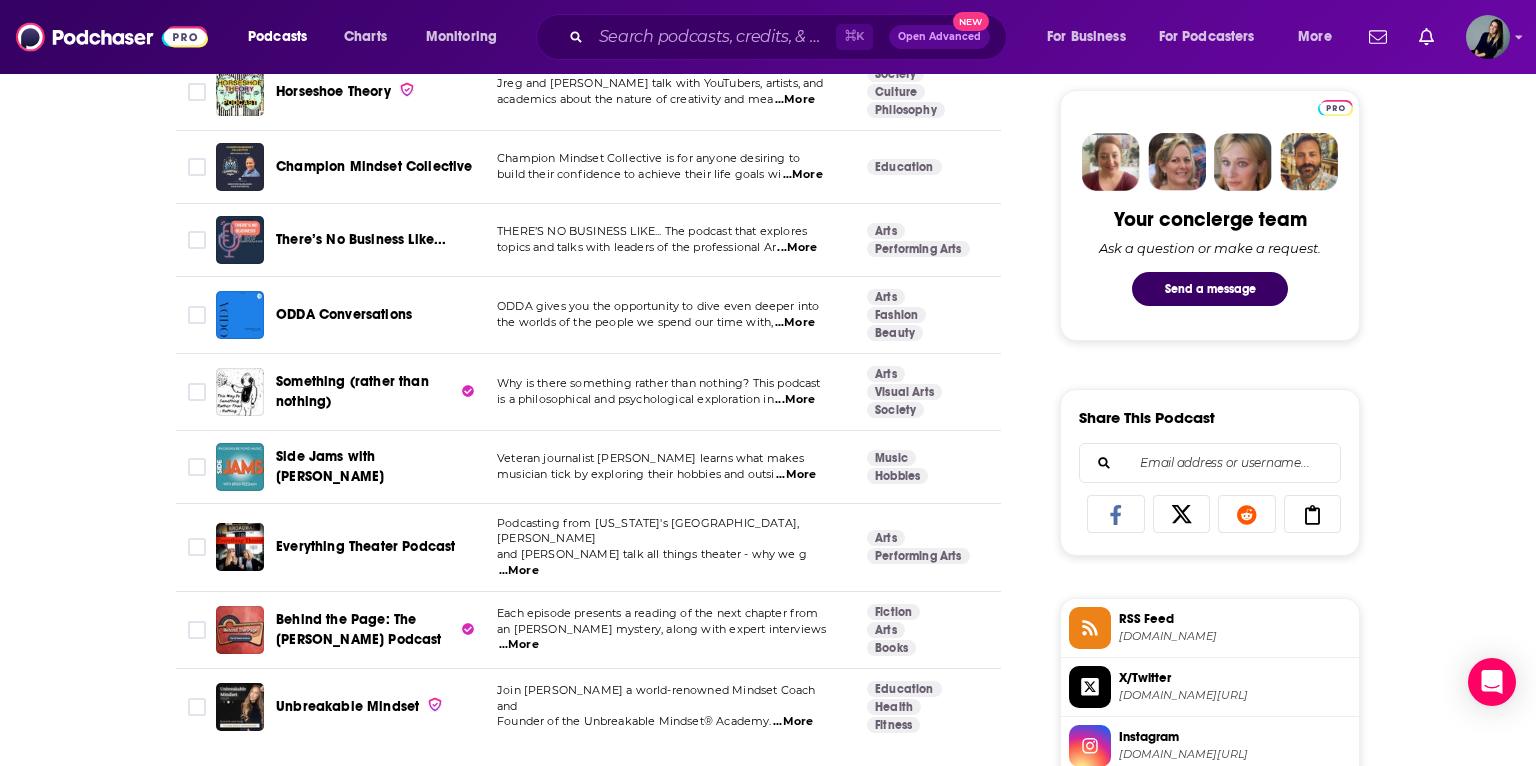 scroll, scrollTop: 924, scrollLeft: 0, axis: vertical 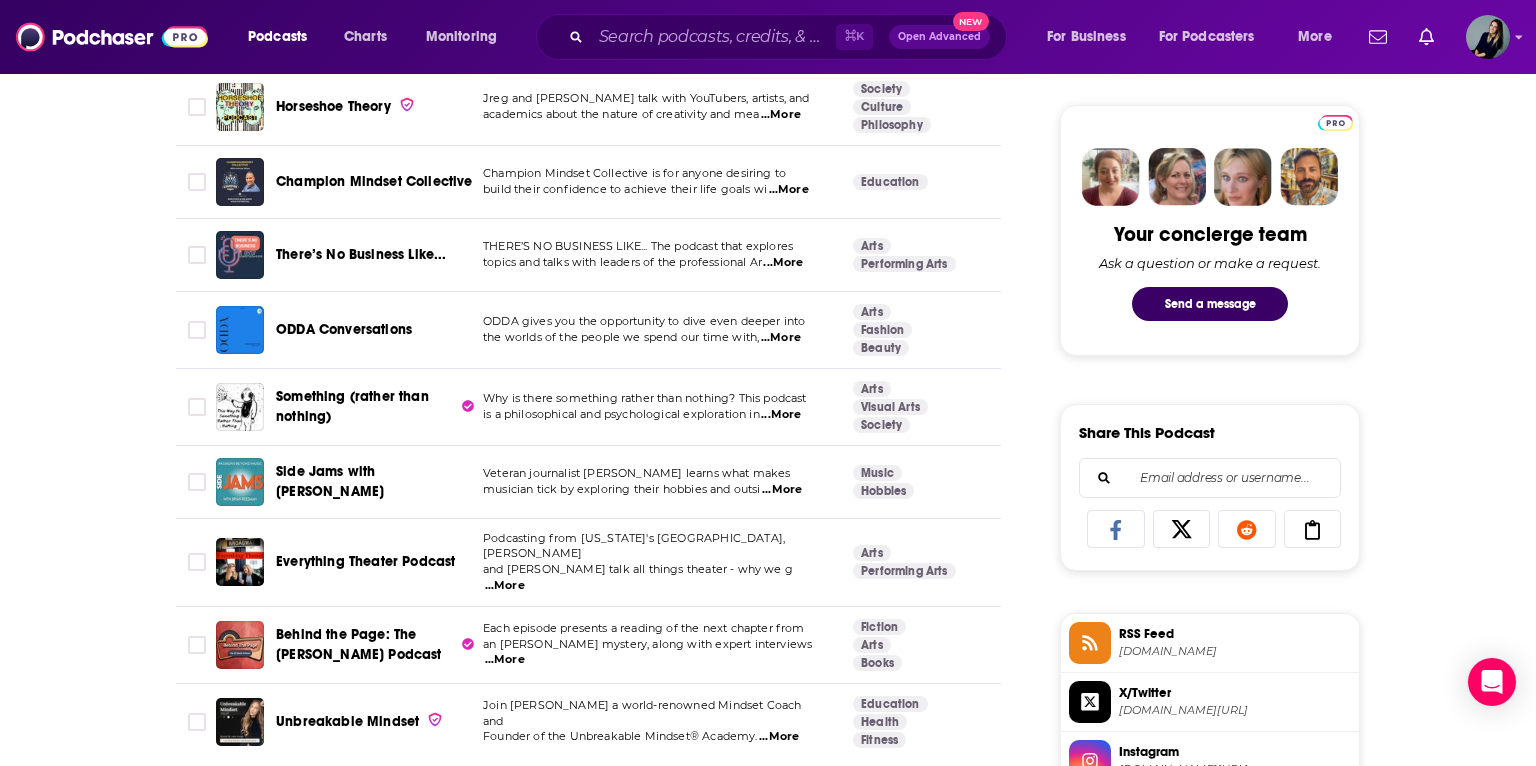 click on "...More" at bounding box center [781, 415] 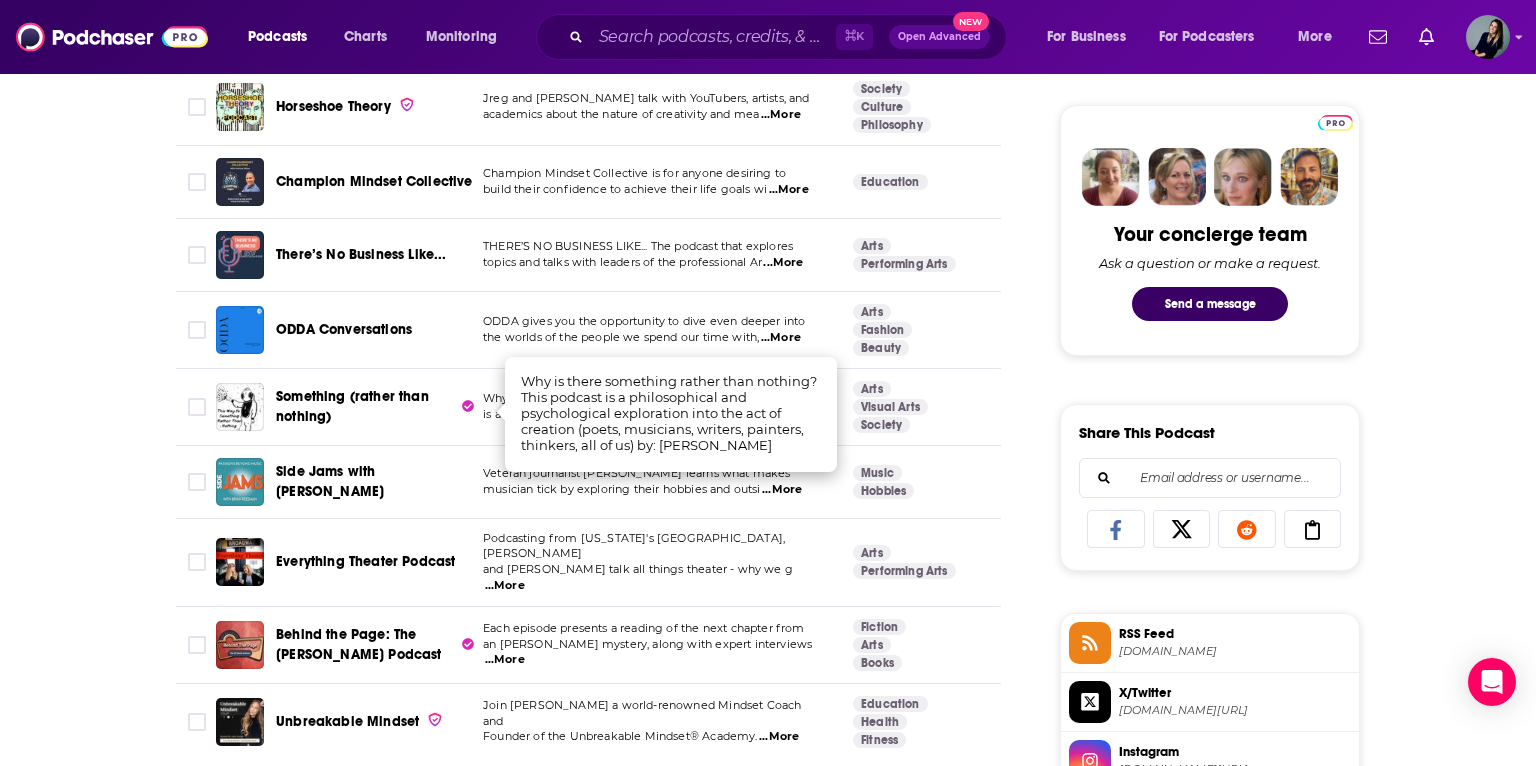 scroll, scrollTop: 923, scrollLeft: 0, axis: vertical 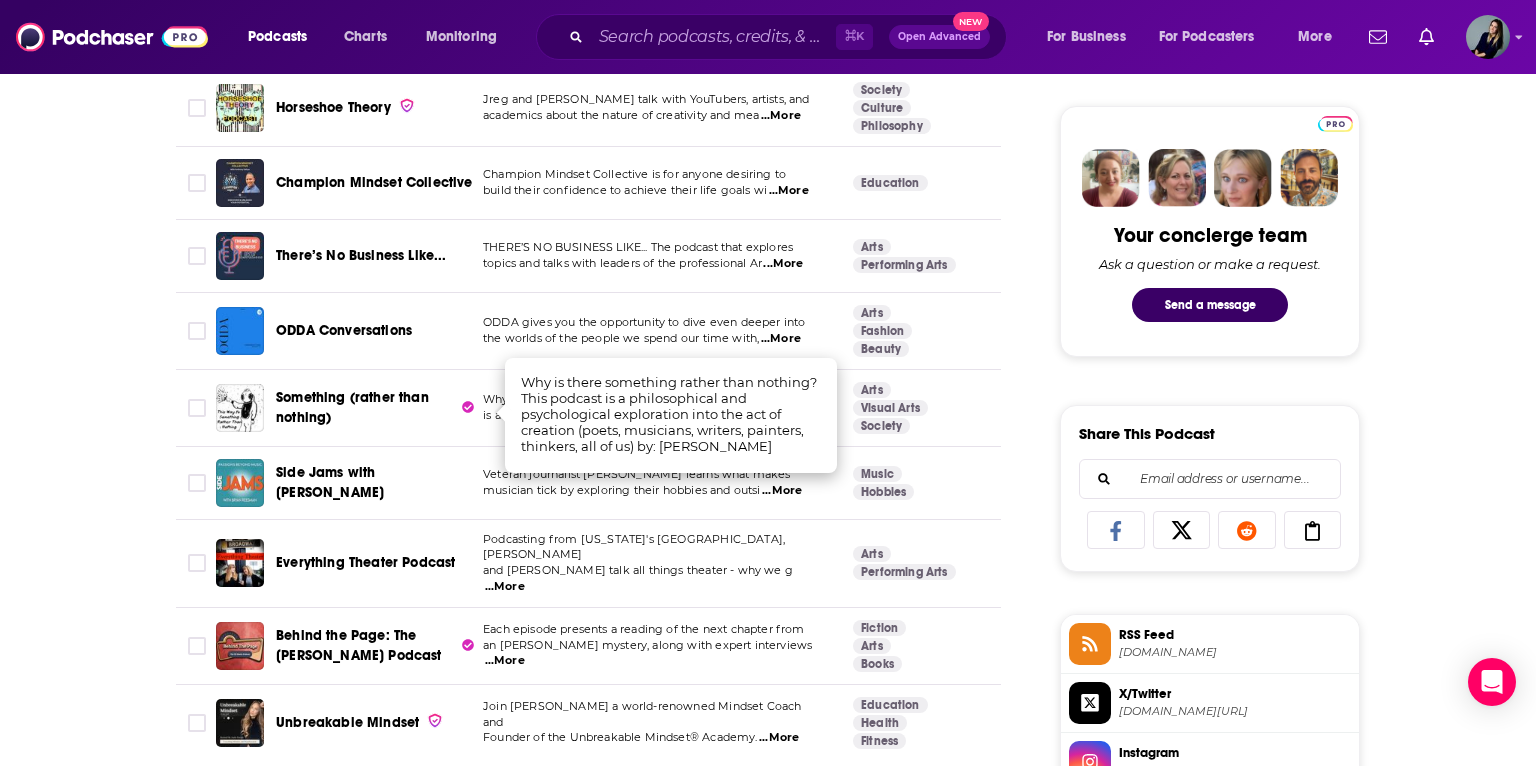 click on "About Insights Episodes 211 Reviews Credits 2 Lists Similar Podcasts like  Creativity in Captivity Explore similar podcast featuring your favorite guest interviews, hosted podcasts, and production roles. If you like  Creativity in Captivity  then you might like these  12 similar podcasts ! Relevancy Table Filters 3 Podcast Description Categories Reach (Monthly) Reach (Episode) Top Country The Magic Guys A show where 3 professional Magicians sit down and discuss the important questions of life  ...More Comedy 44 2.7k-4.7k Under 1.6k   US Some Like It Classic Some Like It Classic is a podcast about the movie magic and timeless shows, of classic film and television.   ...More Tv Film 33 Under 1.4k Under 1.1k   US [PERSON_NAME] Magic Show Discussion, Interviews and Waffle for Magicians Arts Performing Arts 34 Under 1.3k Under 1.1k   US Horseshoe Theory Jreg and [PERSON_NAME] talk with YouTubers, artists, and academics about the nature of creativity and mea  ...More Society Culture Philosophy 47 Under 2.8k   US 39" at bounding box center [768, 498] 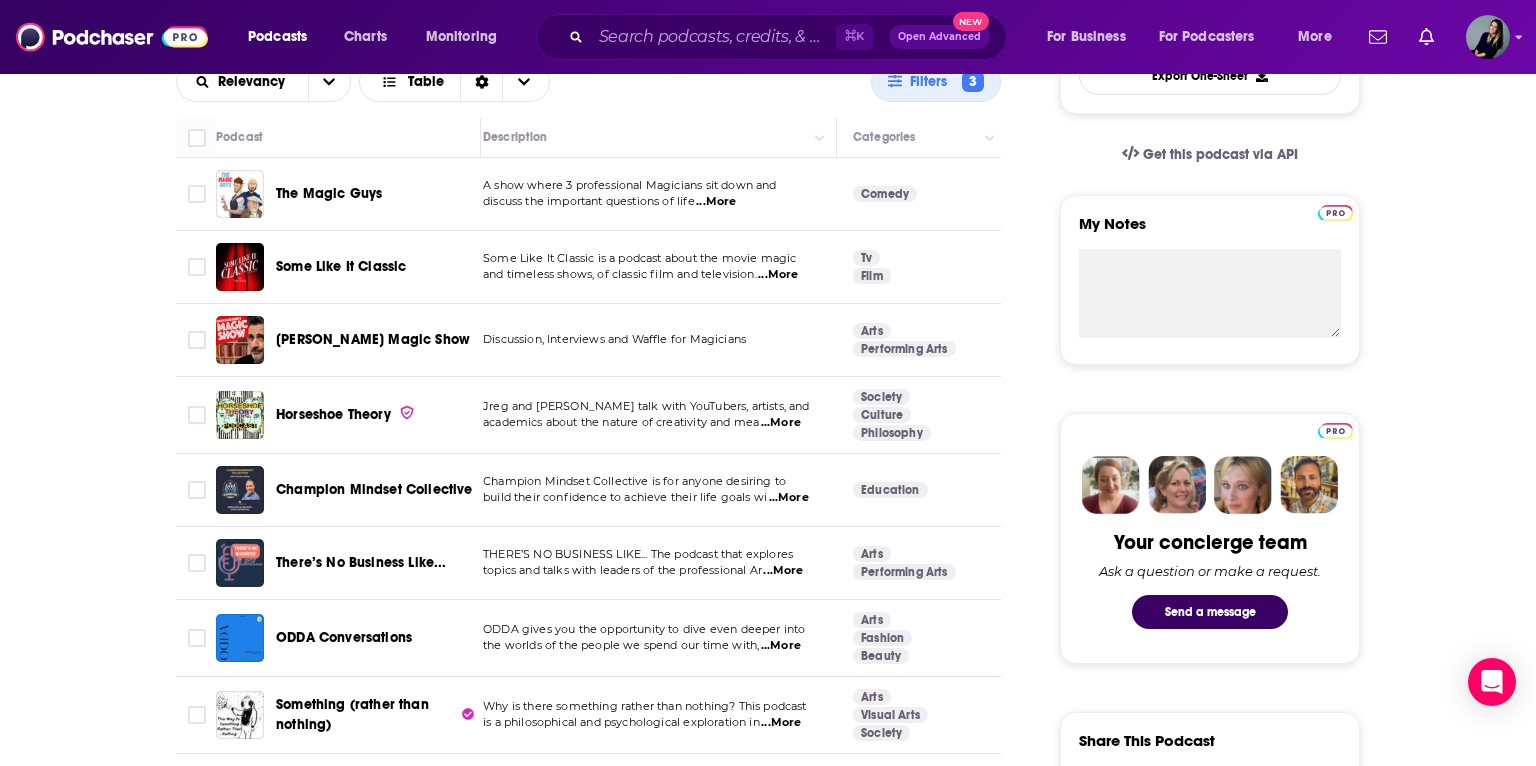 scroll, scrollTop: 595, scrollLeft: 0, axis: vertical 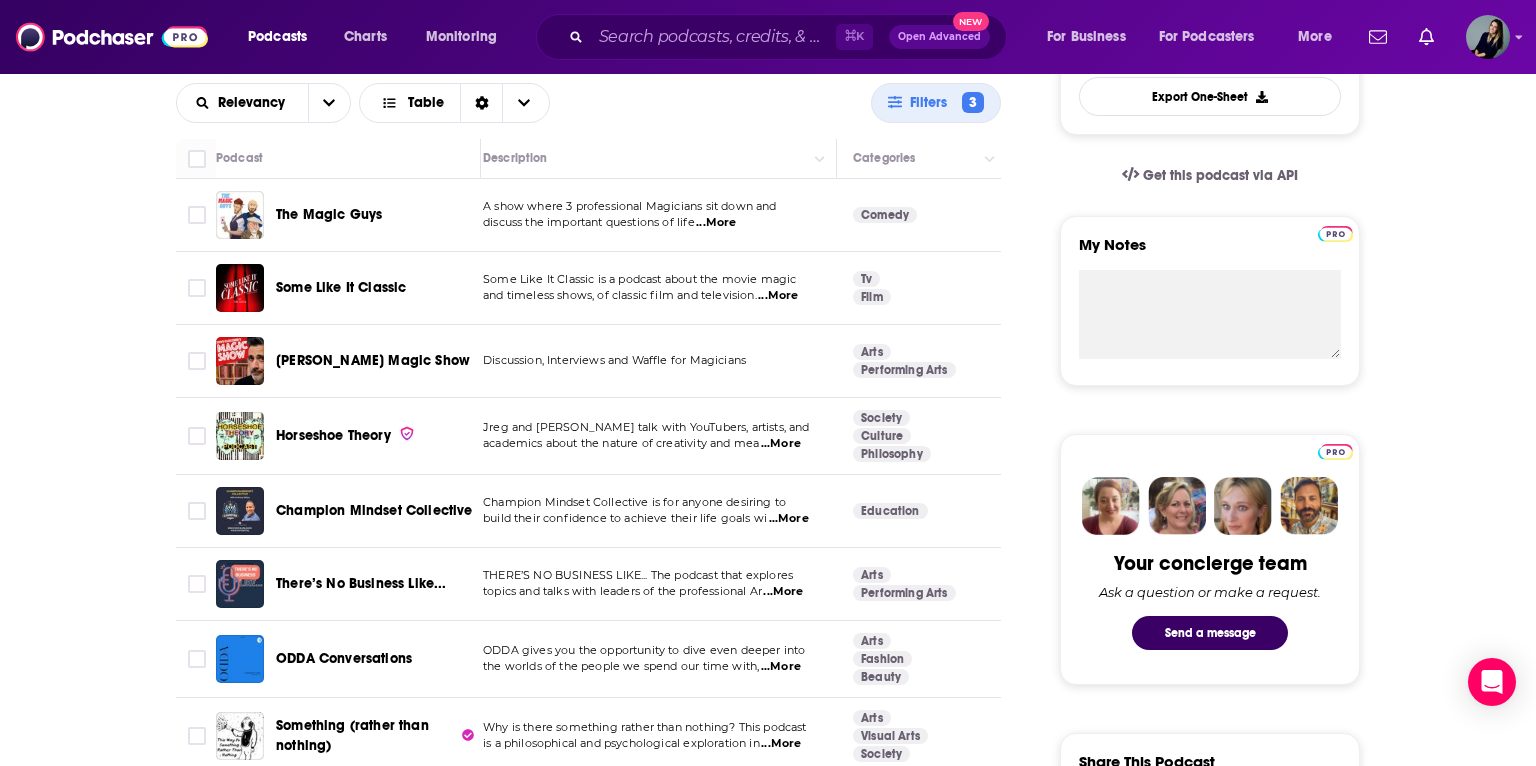 click on "...More" at bounding box center [716, 223] 